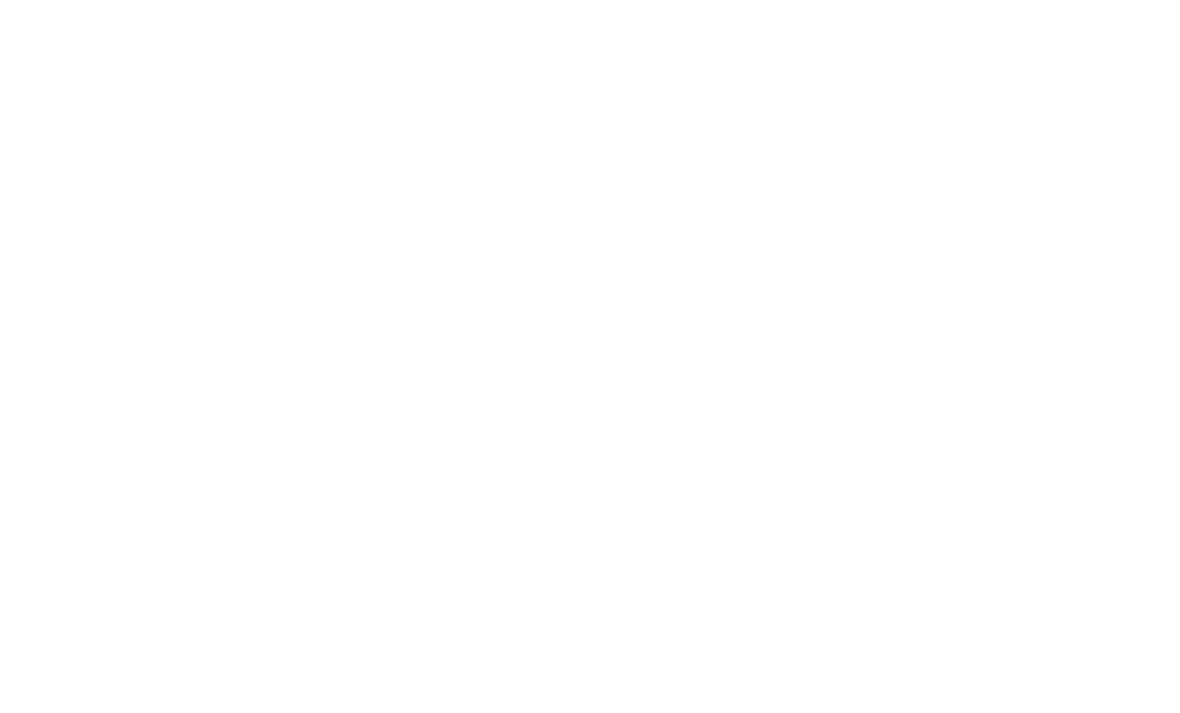 scroll, scrollTop: 0, scrollLeft: 0, axis: both 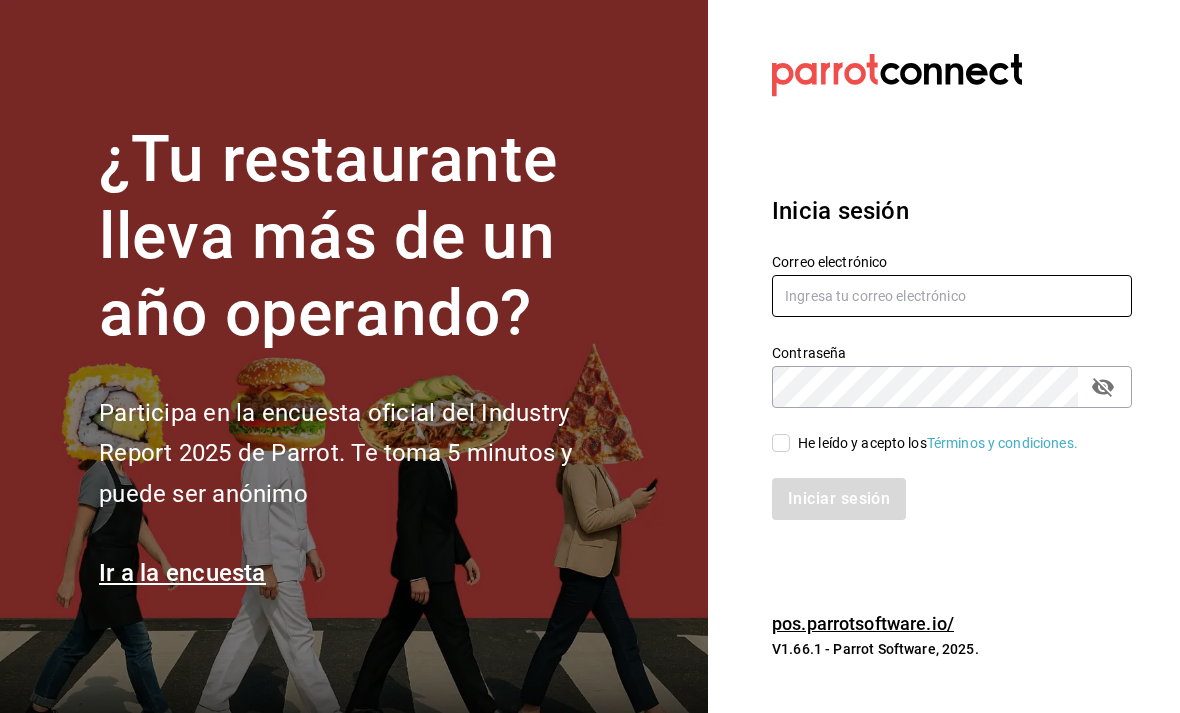 click at bounding box center [952, 296] 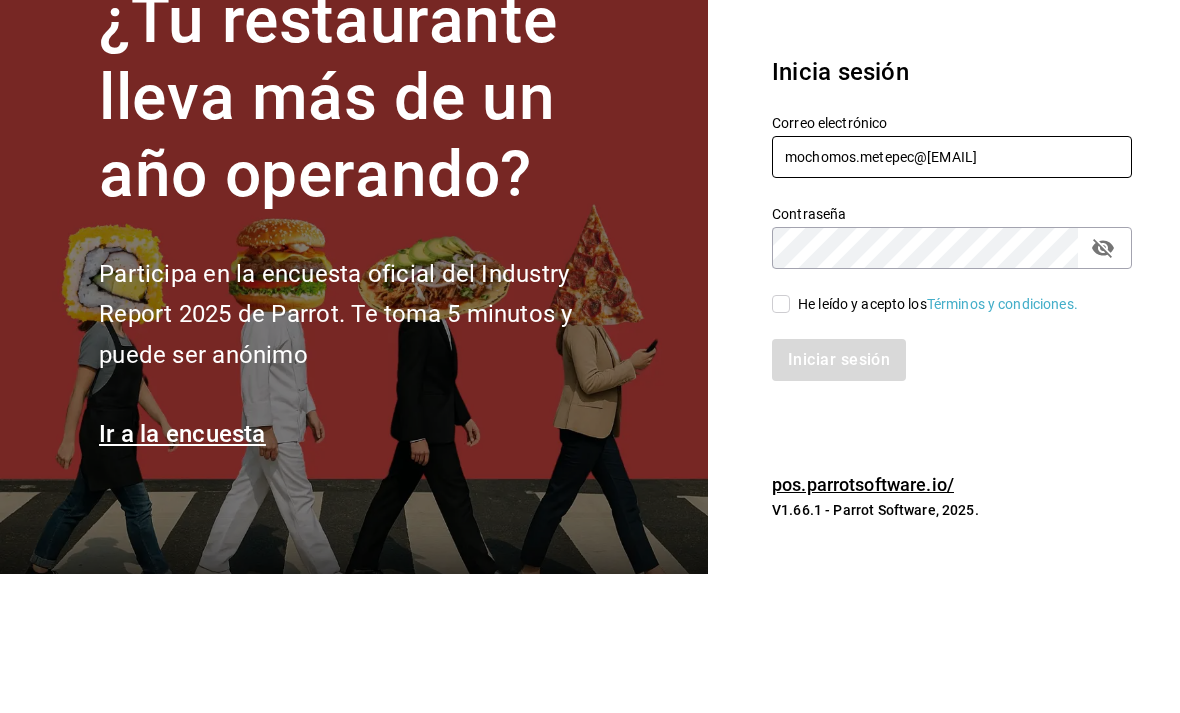 type on "mochomos.metepec@[EMAIL]" 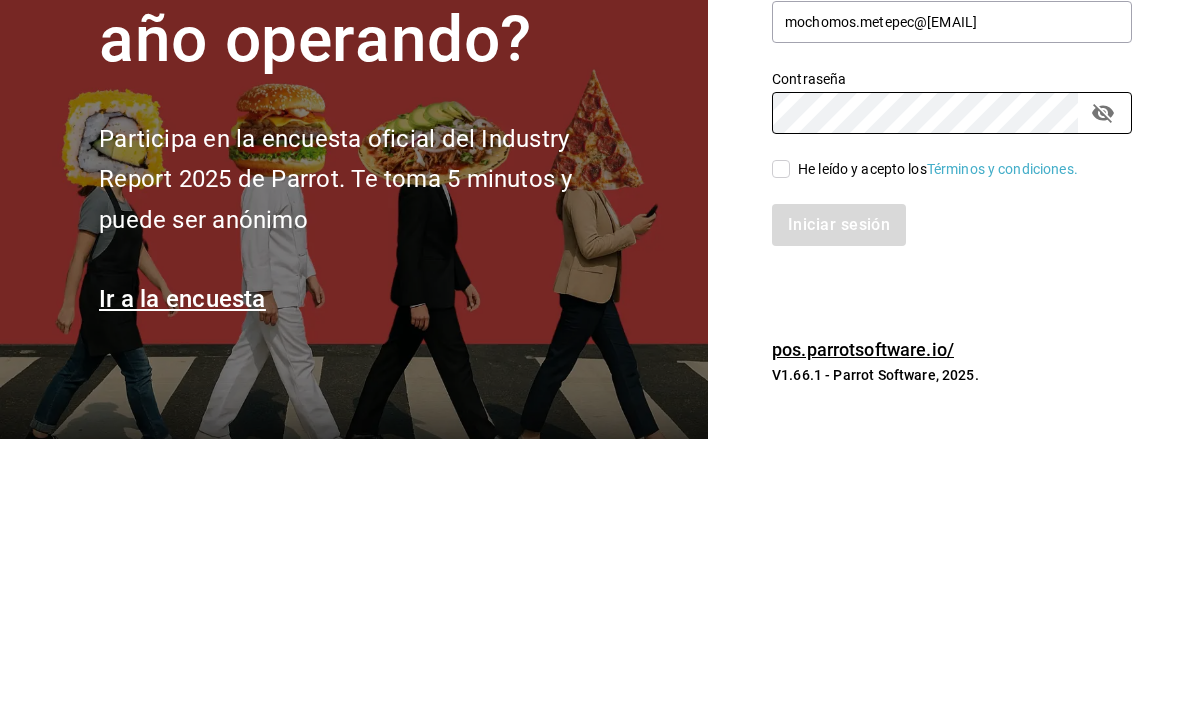 click on "He leído y acepto los  Términos y condiciones." at bounding box center [781, 443] 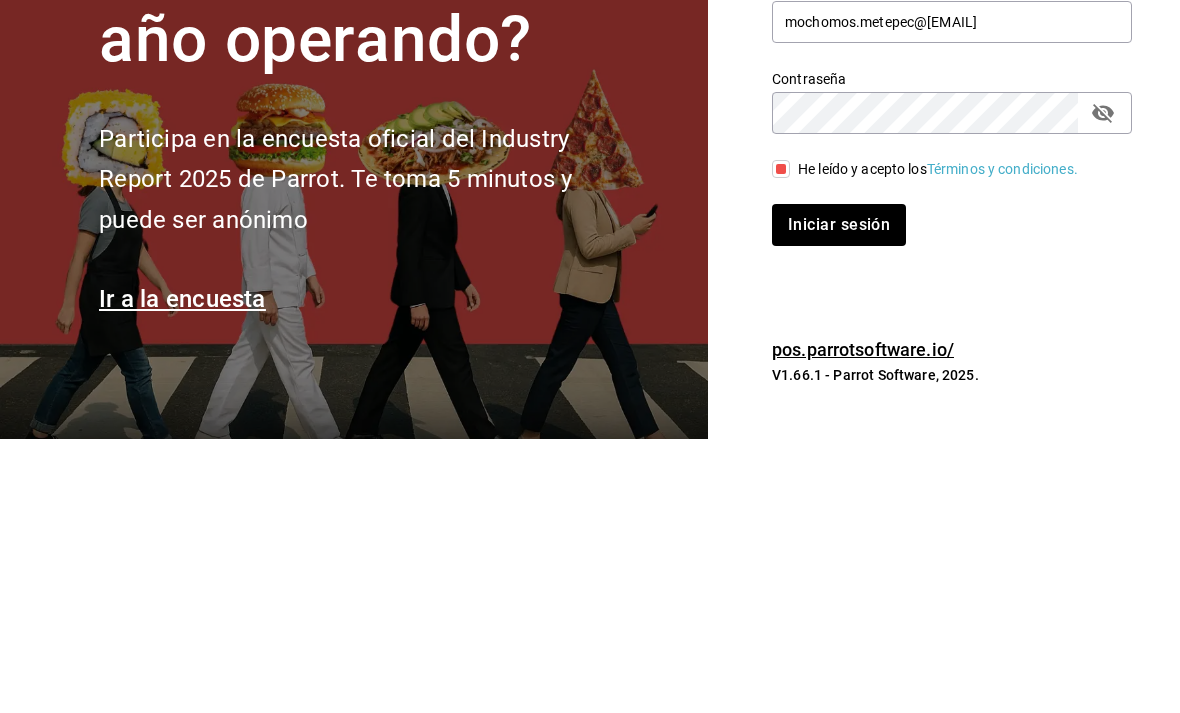 scroll, scrollTop: 64, scrollLeft: 0, axis: vertical 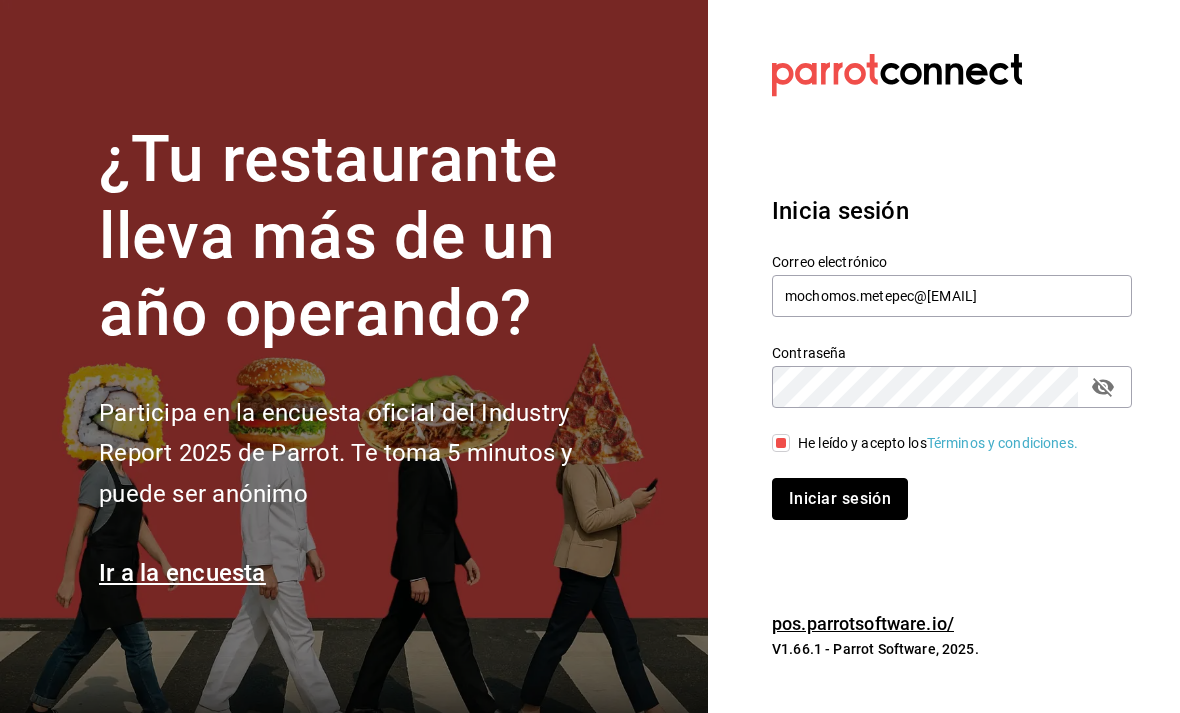 click on "Iniciar sesión" at bounding box center [840, 499] 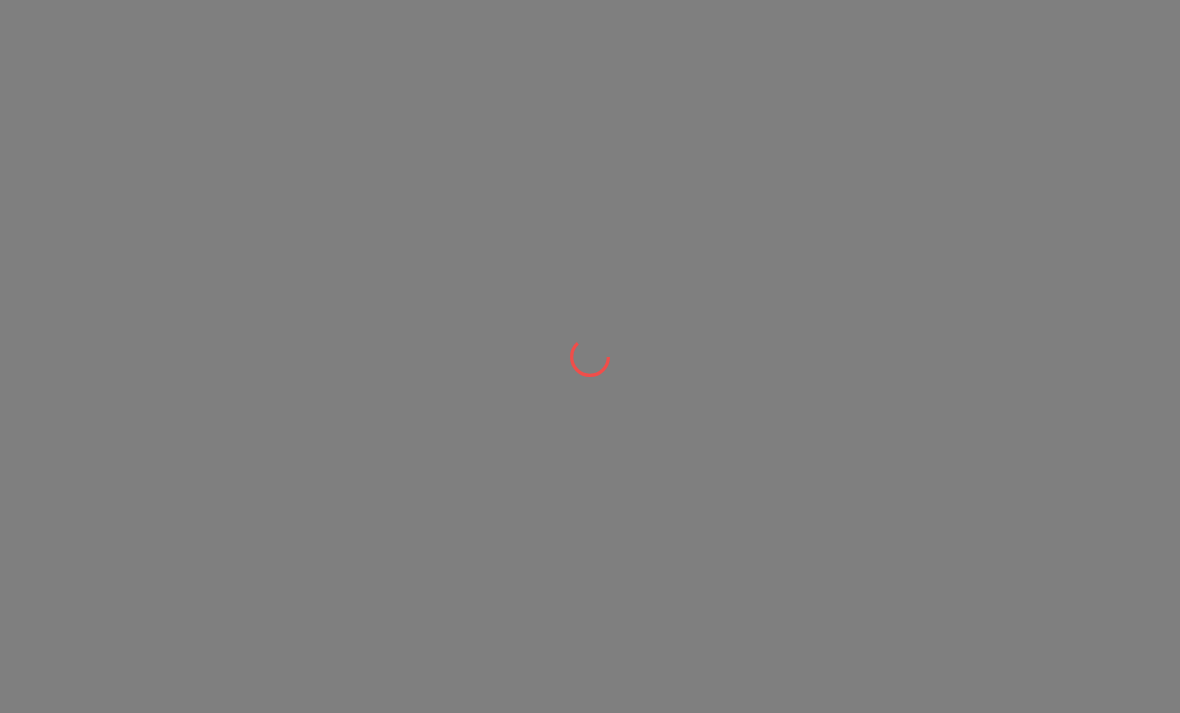 scroll, scrollTop: 0, scrollLeft: 0, axis: both 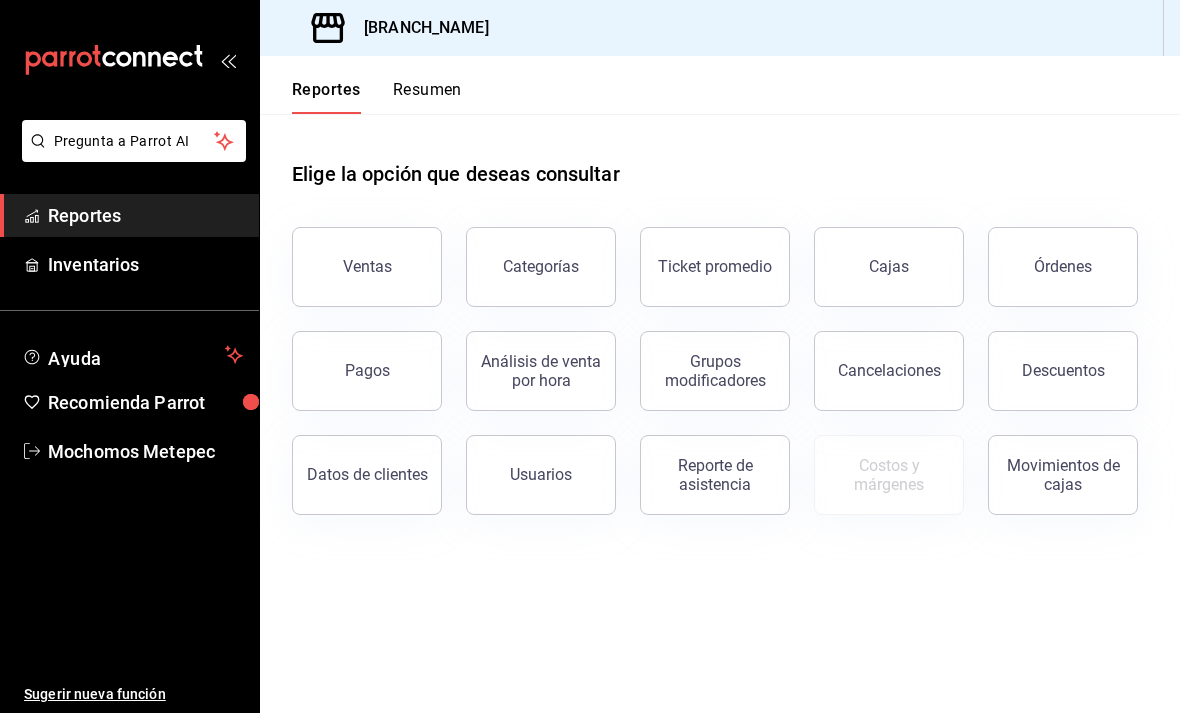 click on "Órdenes" at bounding box center [1063, 266] 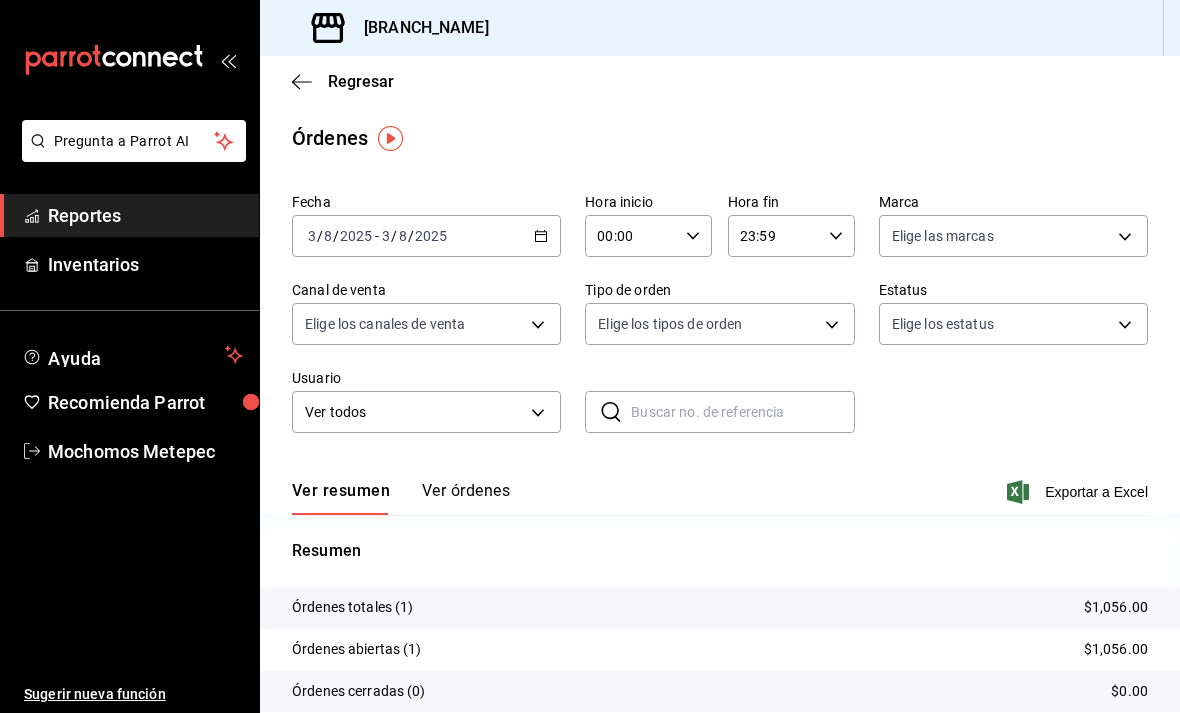 click on "Ver órdenes" at bounding box center (466, 498) 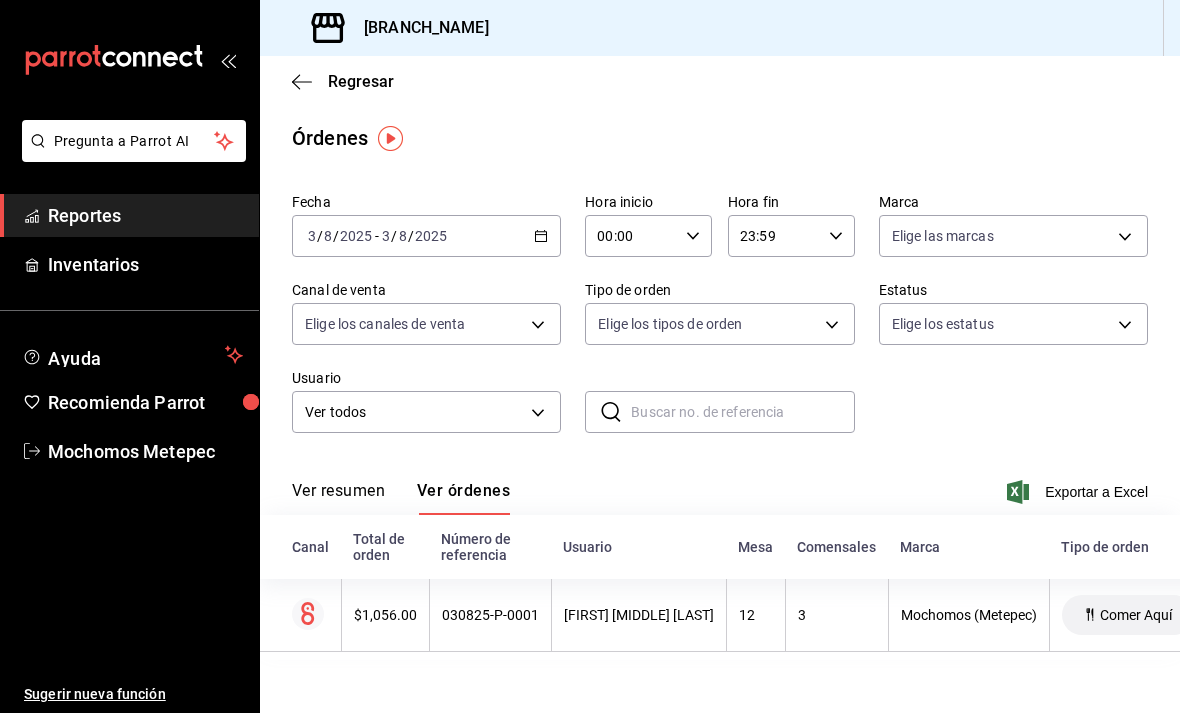 click on "[DATE] [ITEM] [DATE] [DATE] [TIME] [TIME] [ITEM] [ITEM] [ITEM]" at bounding box center [720, 321] 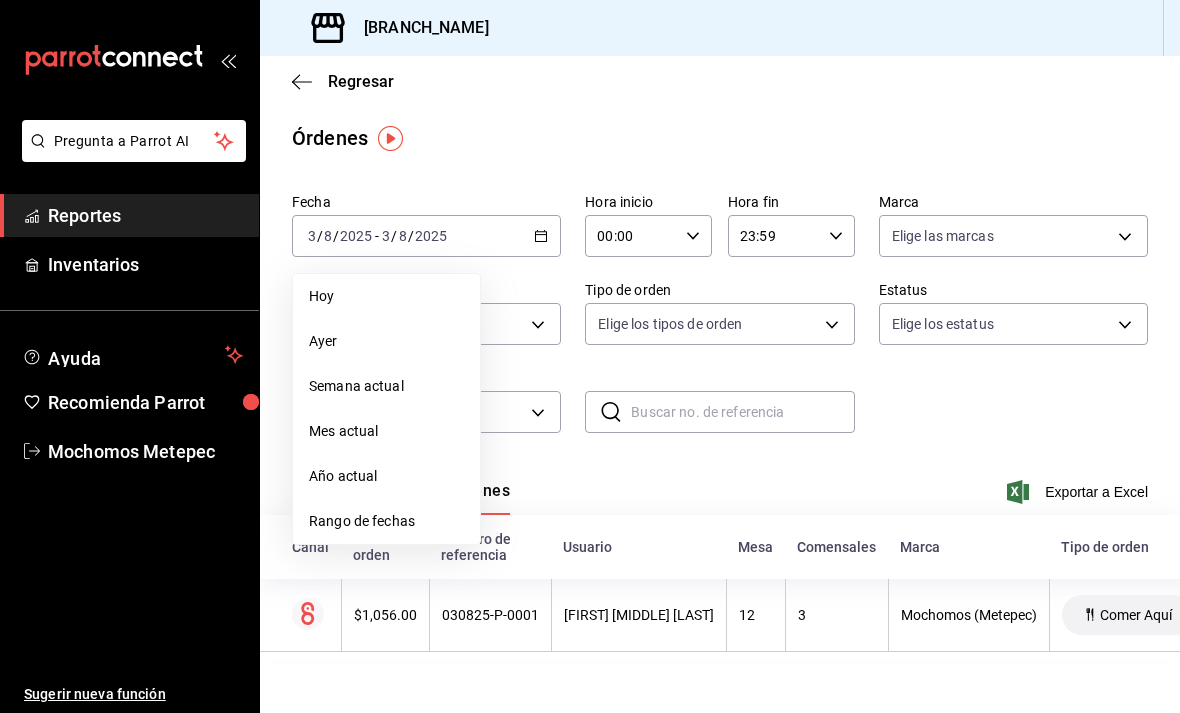 click on "Rango de fechas" at bounding box center (386, 521) 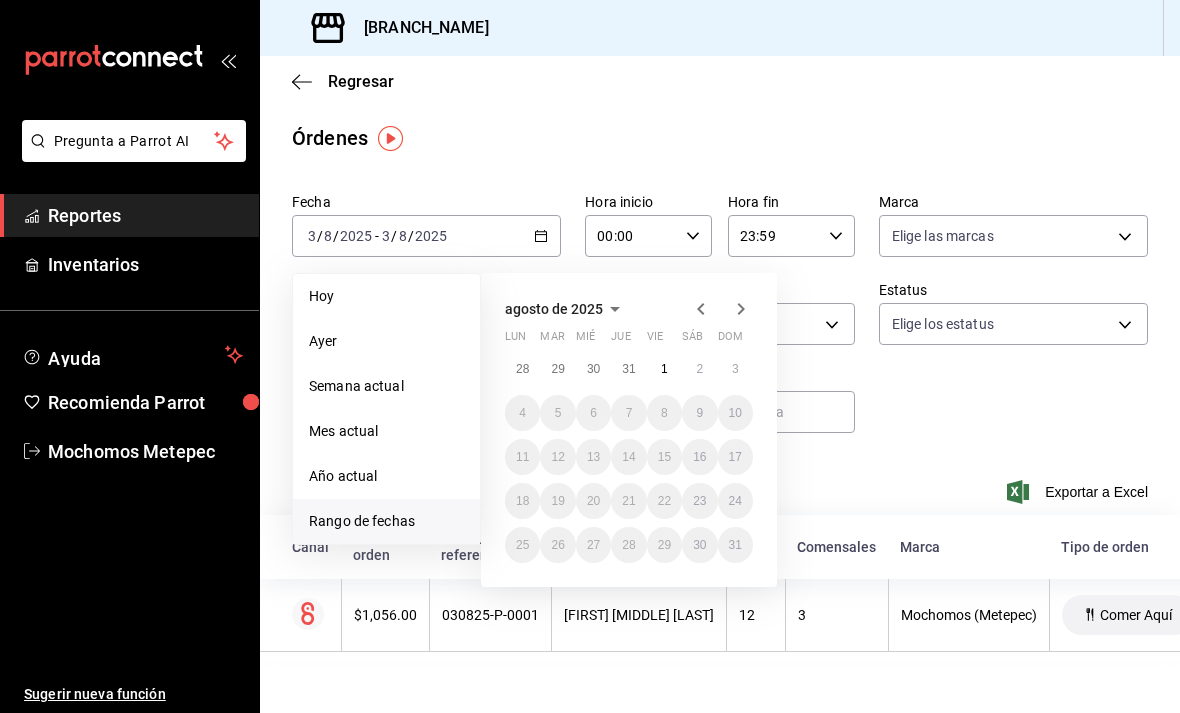 click on "2" at bounding box center [699, 369] 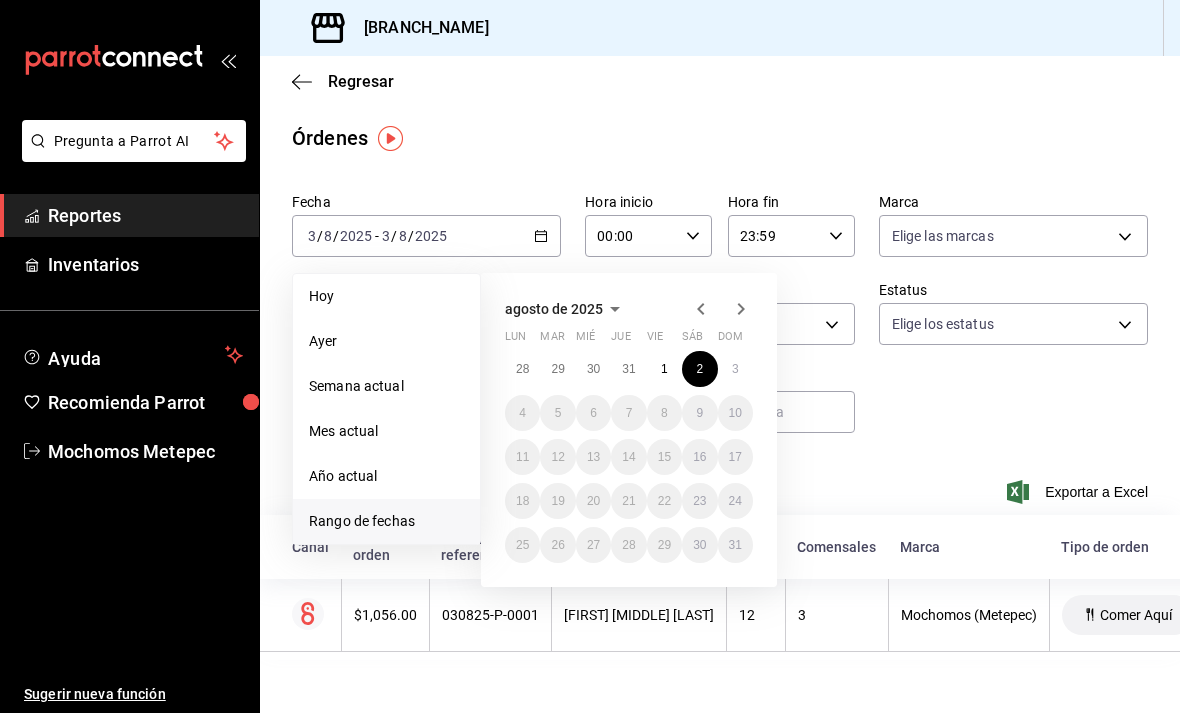 click on "2" at bounding box center (699, 369) 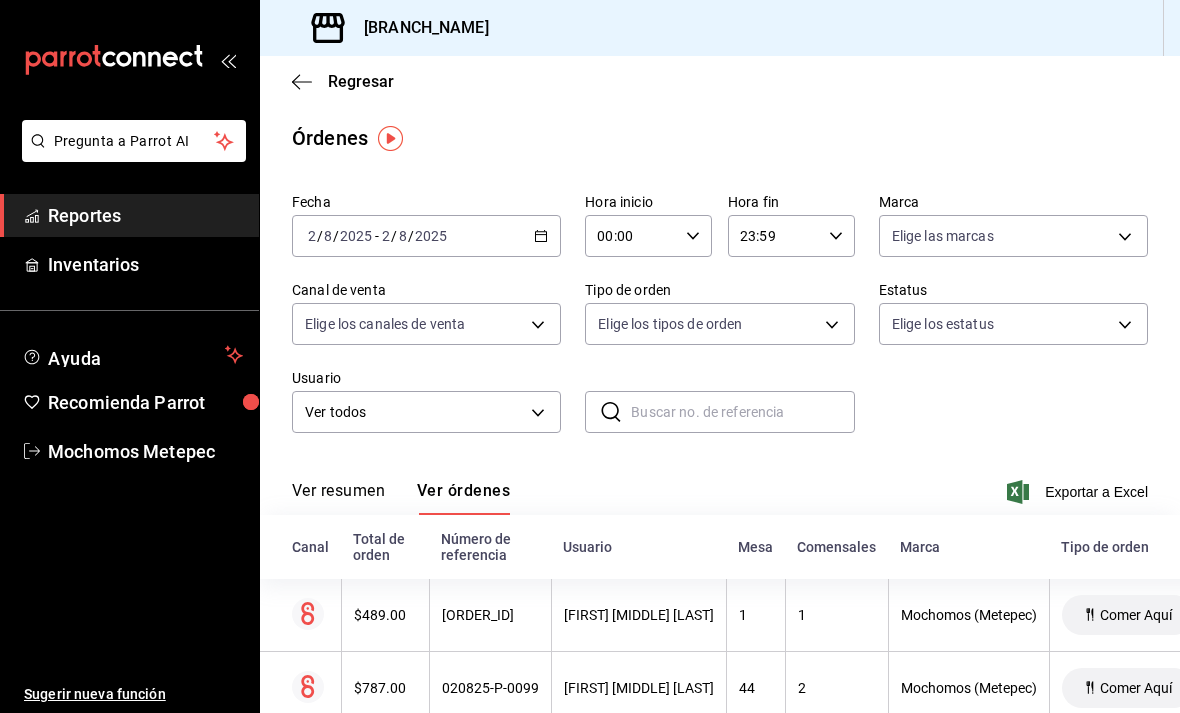 click at bounding box center (129, 60) 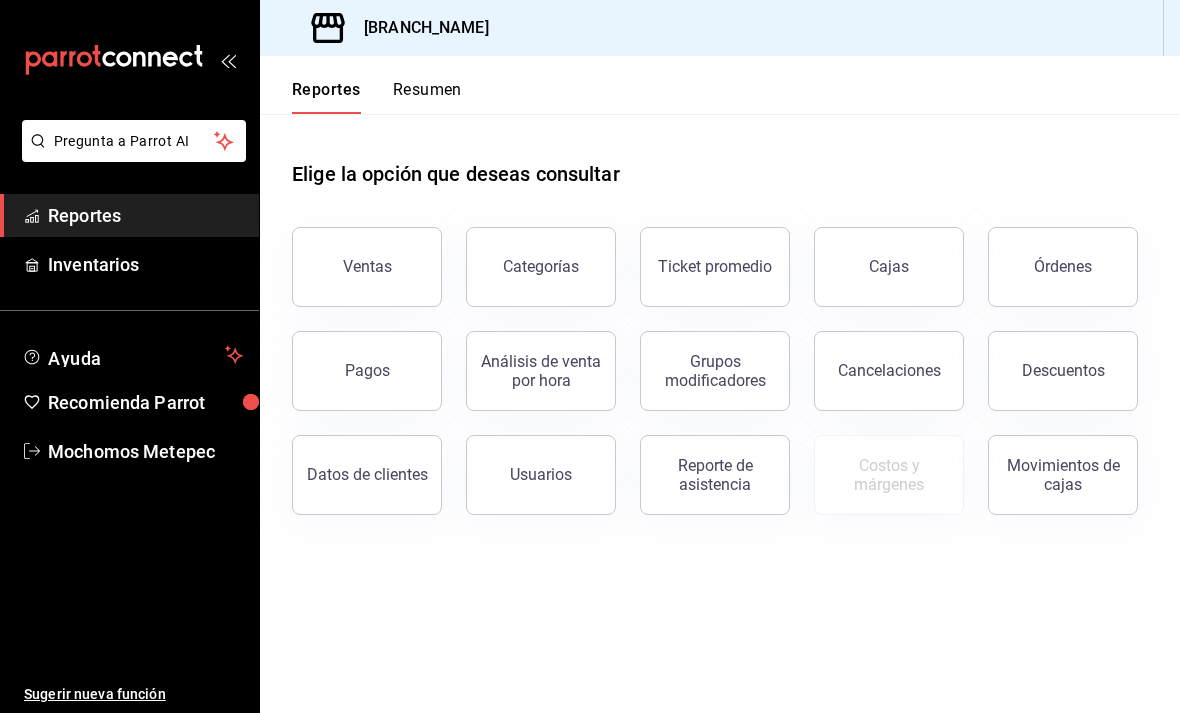click 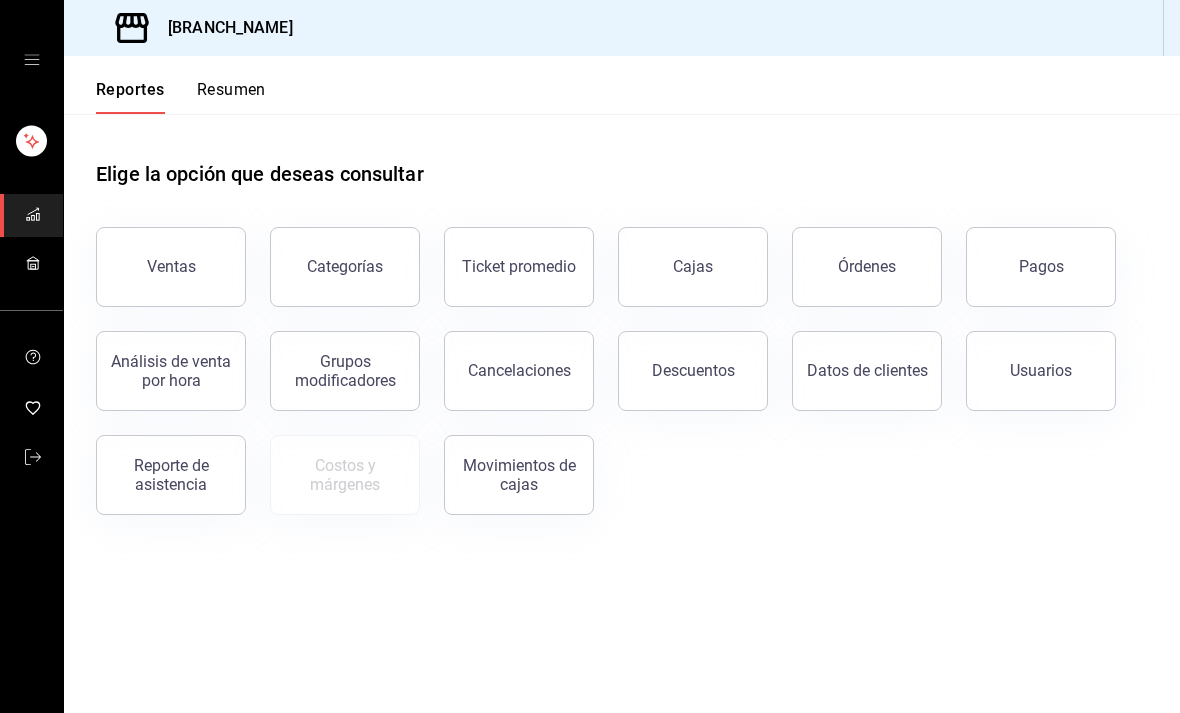 scroll, scrollTop: 64, scrollLeft: 0, axis: vertical 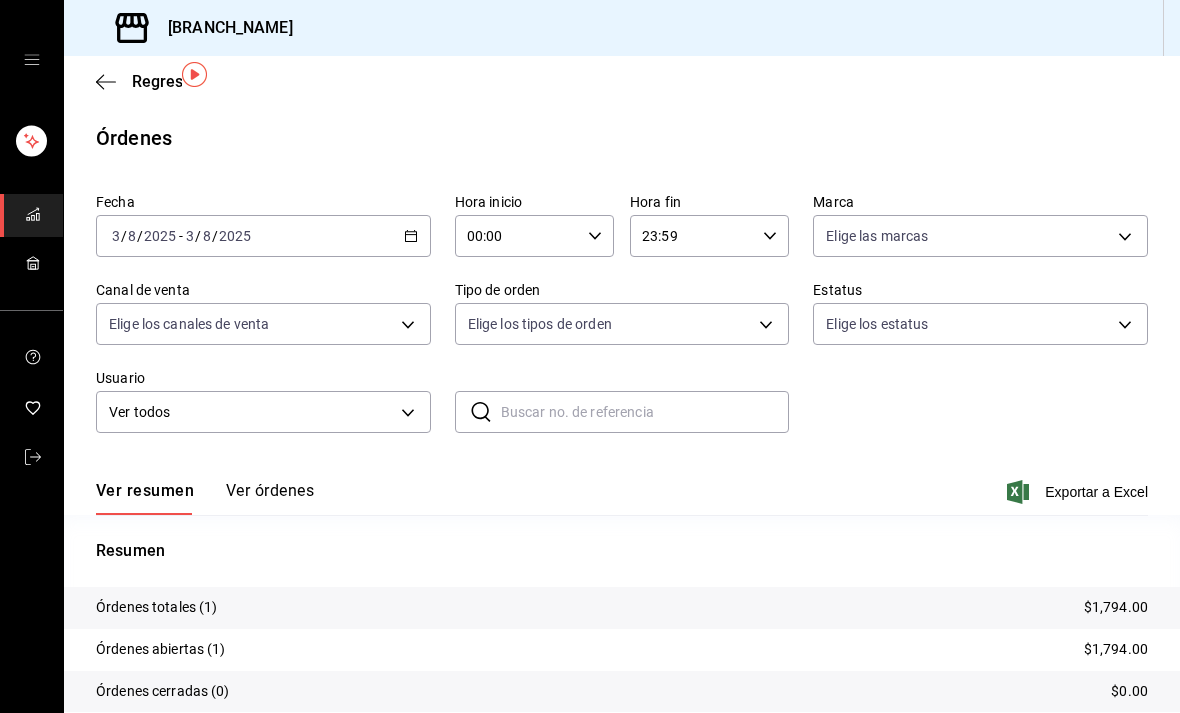 click on "2025-08-03 3 / 8 / 2025 - 2025-08-03 3 / 8 / 2025" at bounding box center [263, 236] 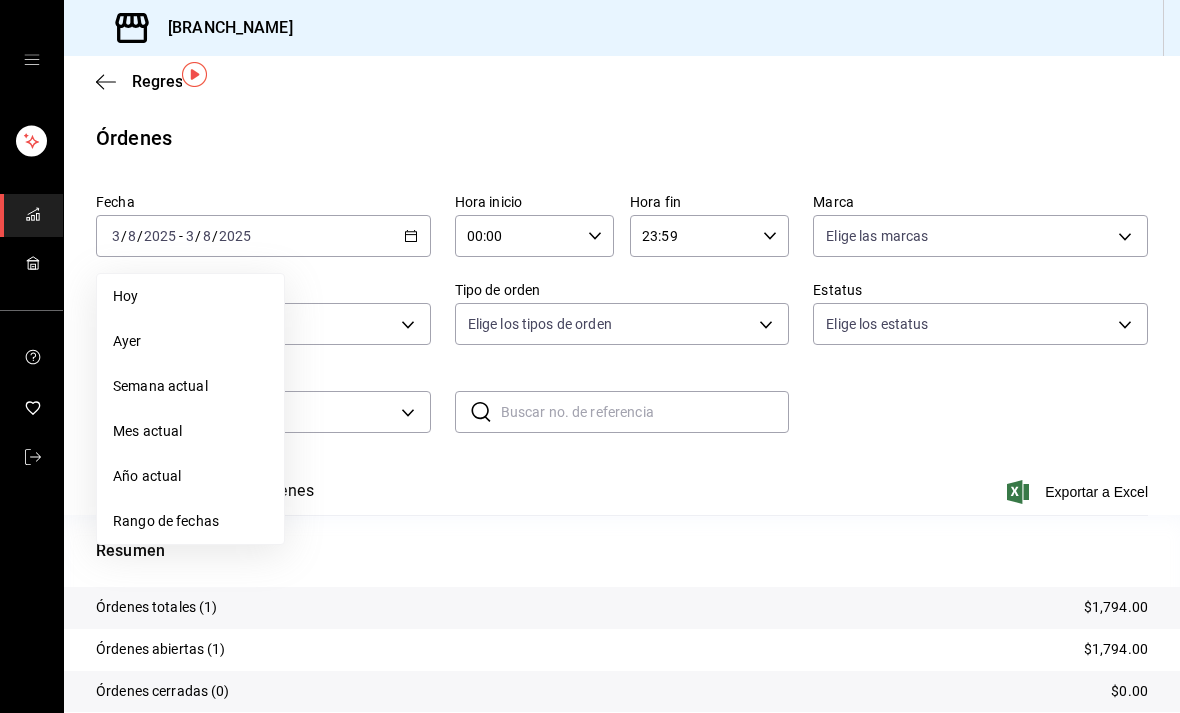 click on "Rango de fechas" at bounding box center (190, 521) 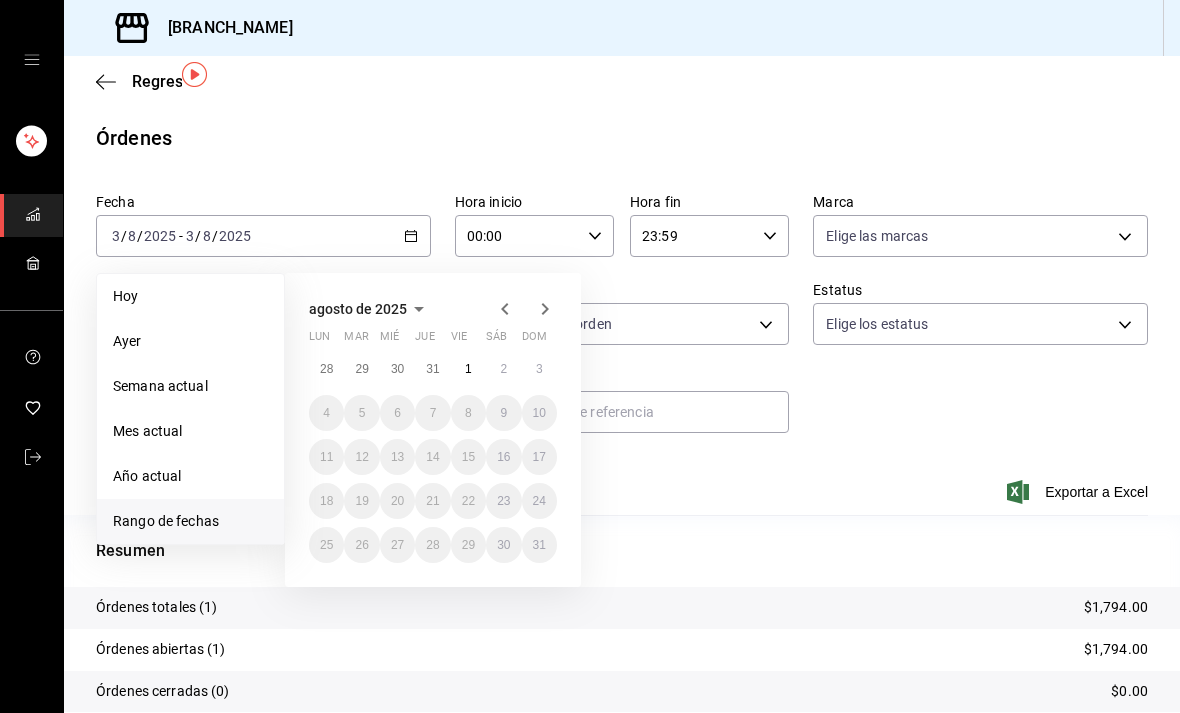 click on "2" at bounding box center [503, 369] 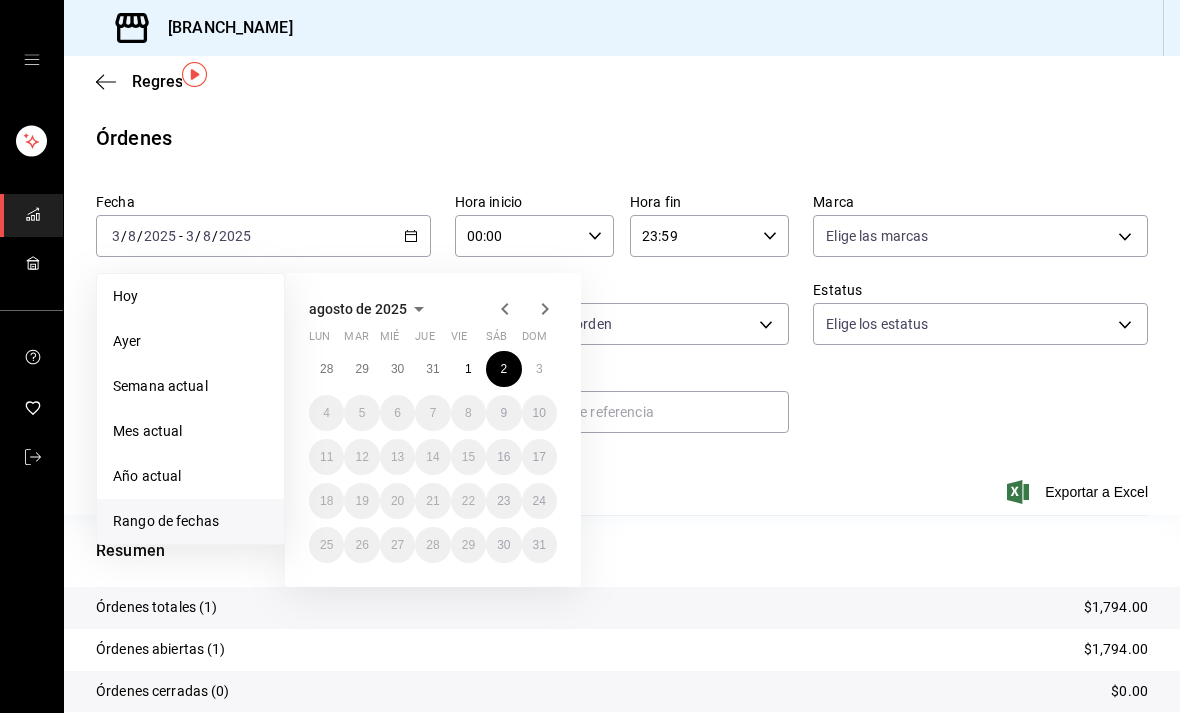 click on "3" at bounding box center [539, 369] 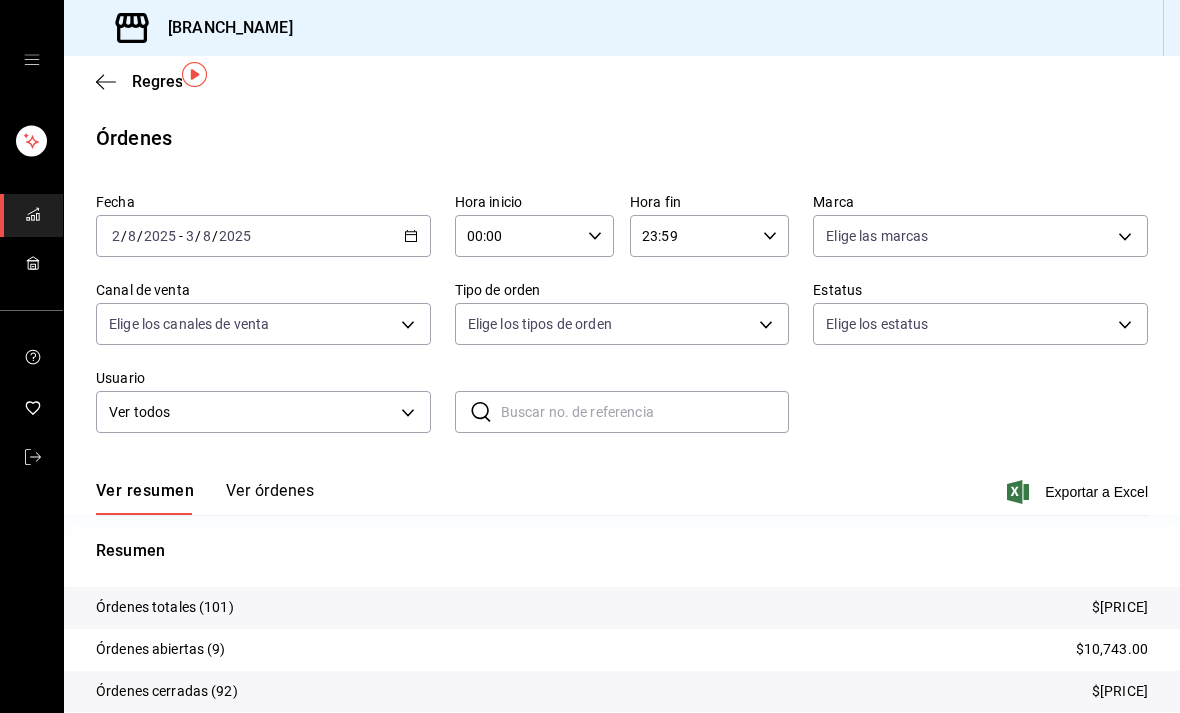click on "Ver órdenes" at bounding box center (270, 498) 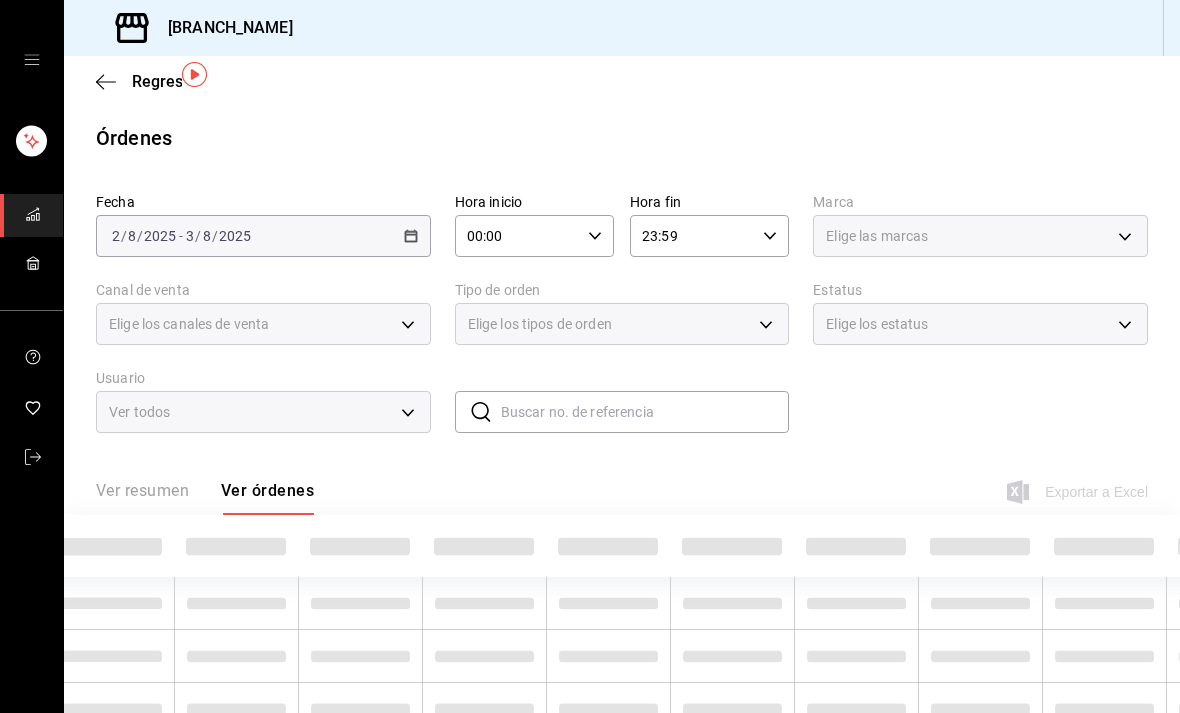 scroll, scrollTop: 0, scrollLeft: 89, axis: horizontal 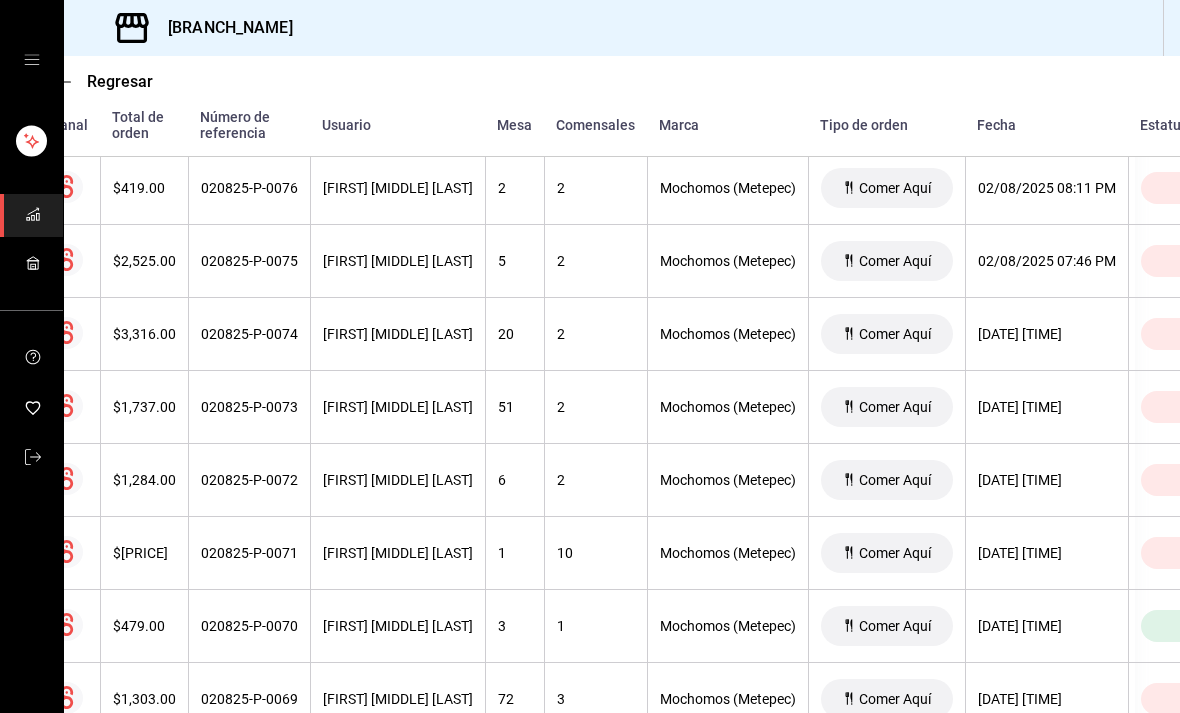 click on "$1,284.00" at bounding box center (144, 480) 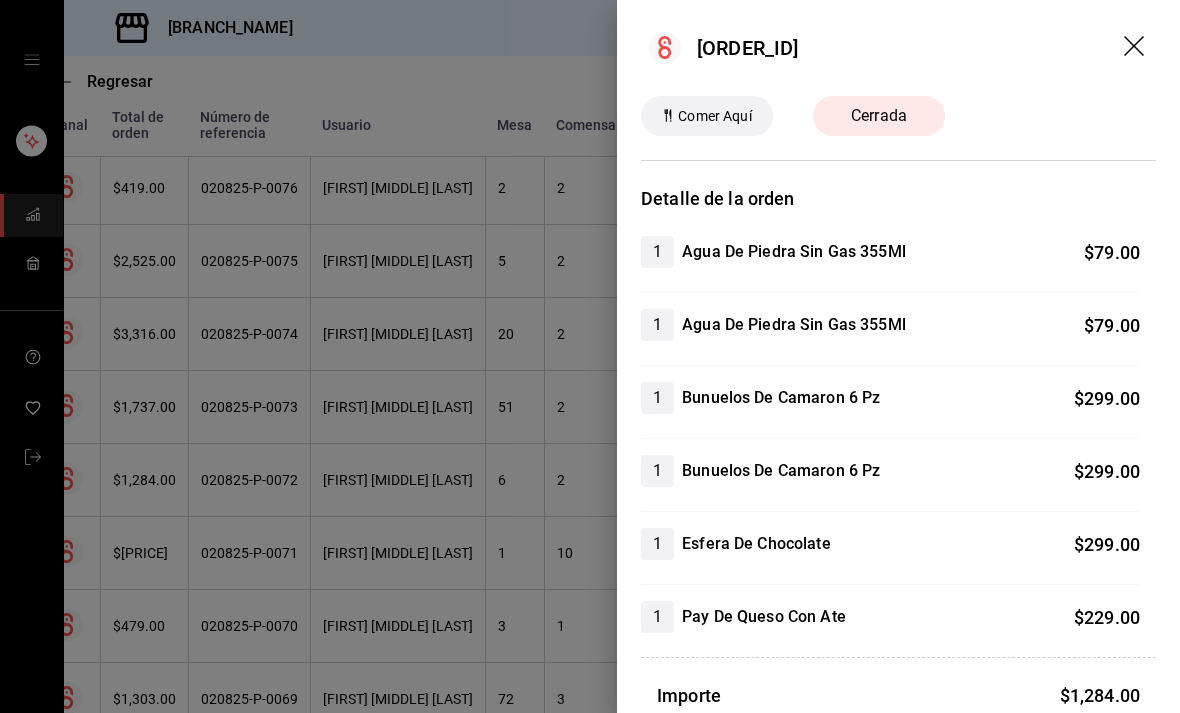 click at bounding box center [590, 356] 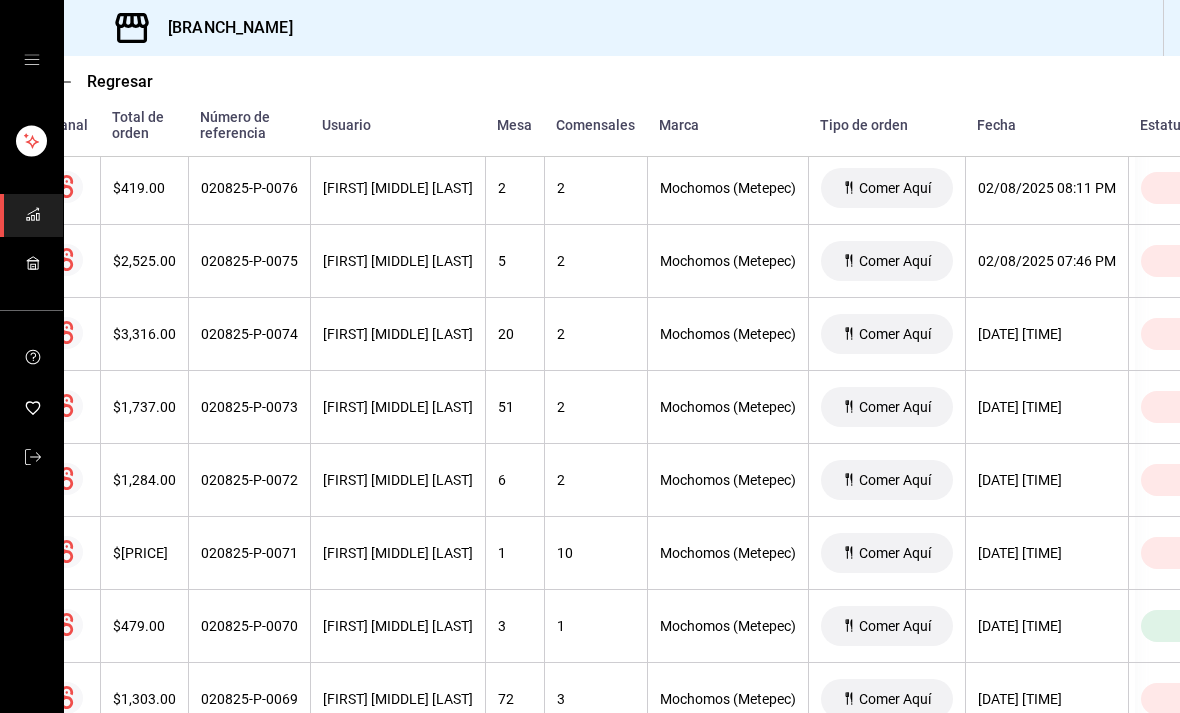 click on "[FIRST] [MIDDLE] [LAST]" at bounding box center [397, 480] 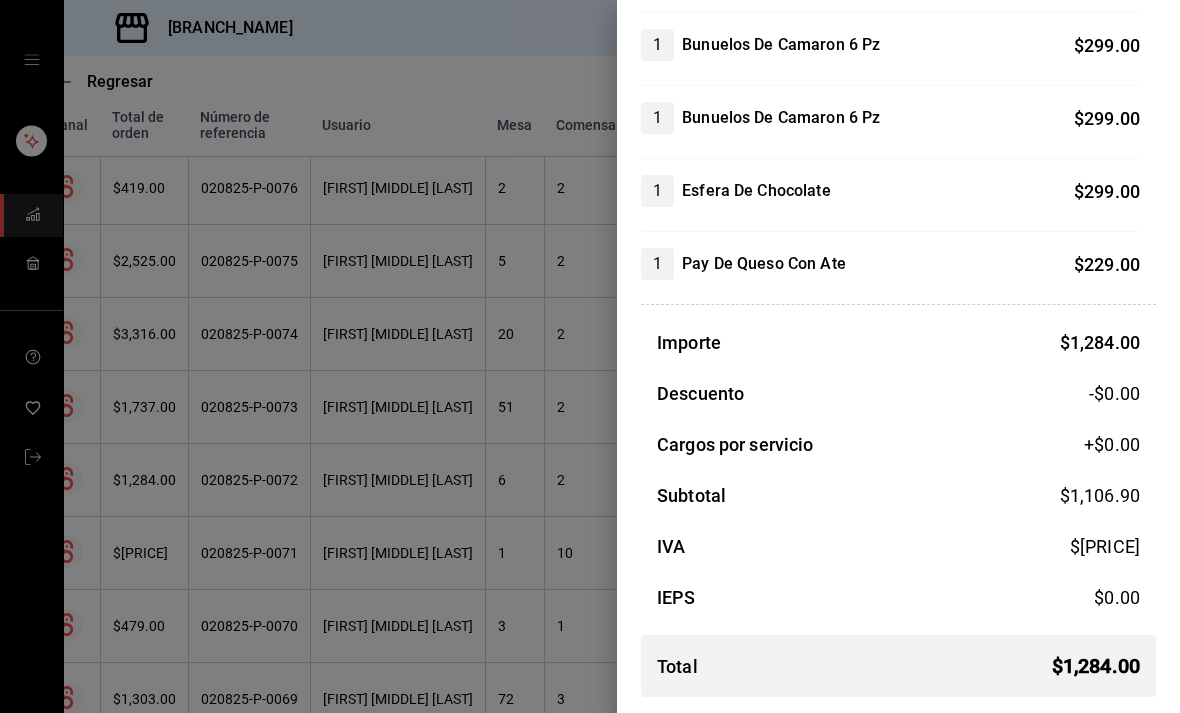 click at bounding box center [590, 356] 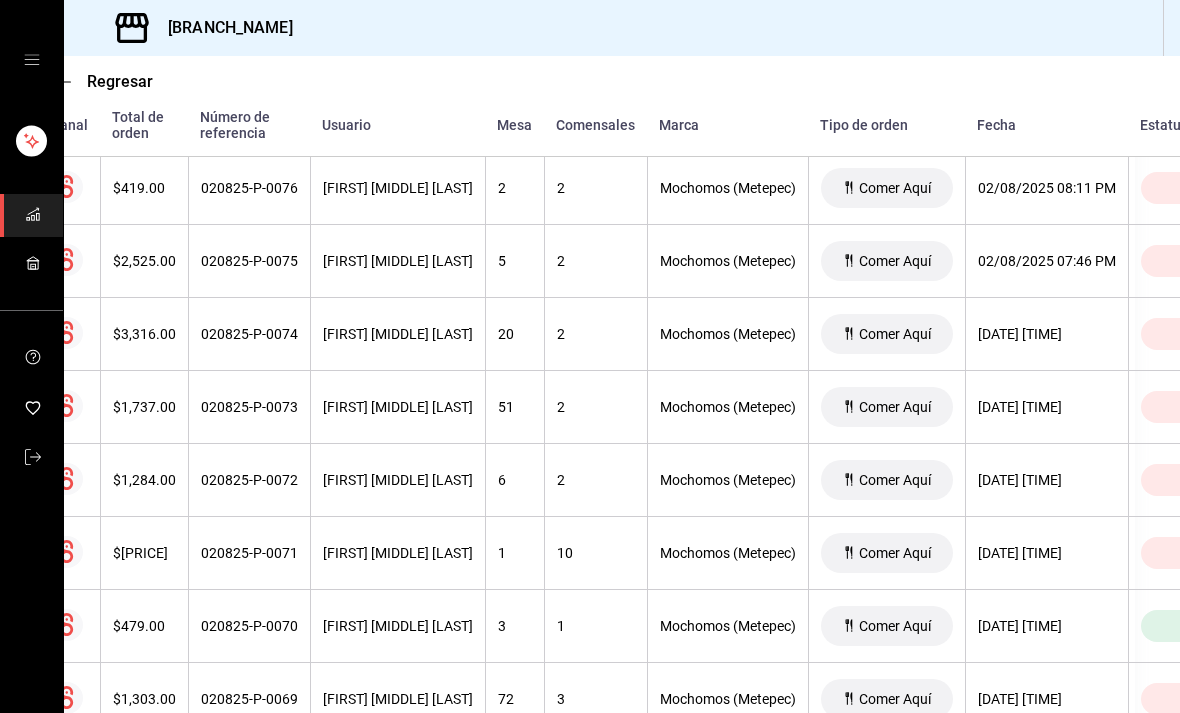 click on "[FIRST] [MIDDLE] [LAST]" at bounding box center (398, 407) 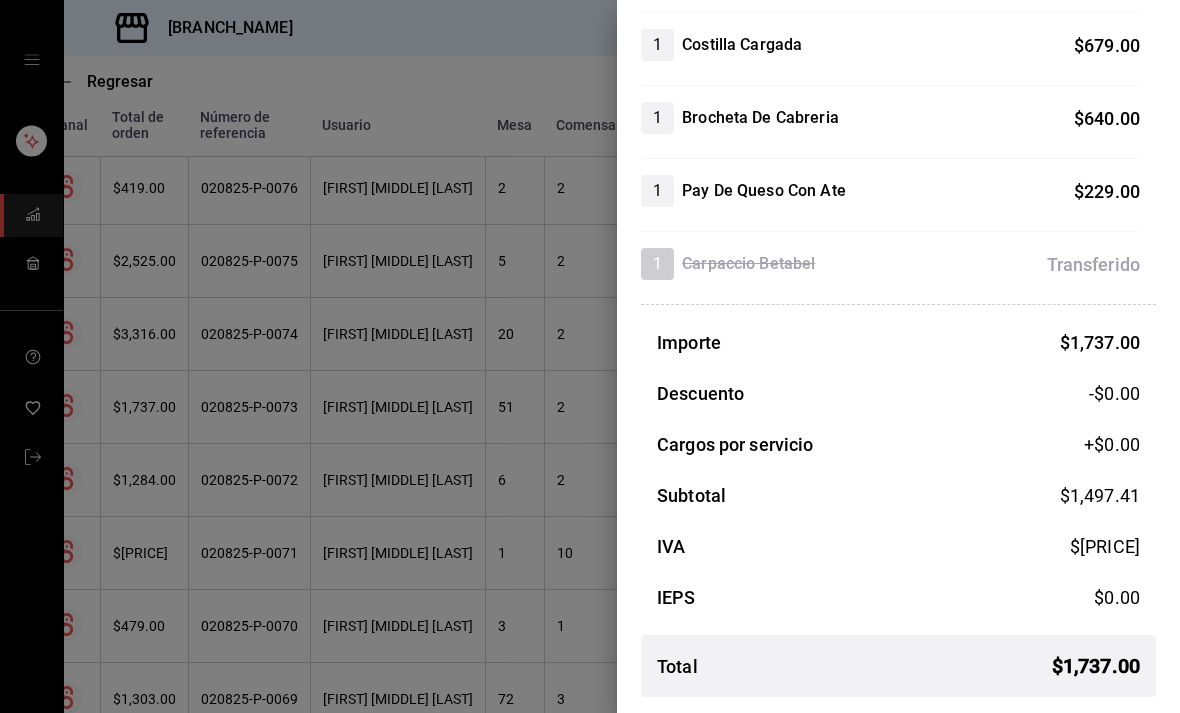 click at bounding box center (590, 356) 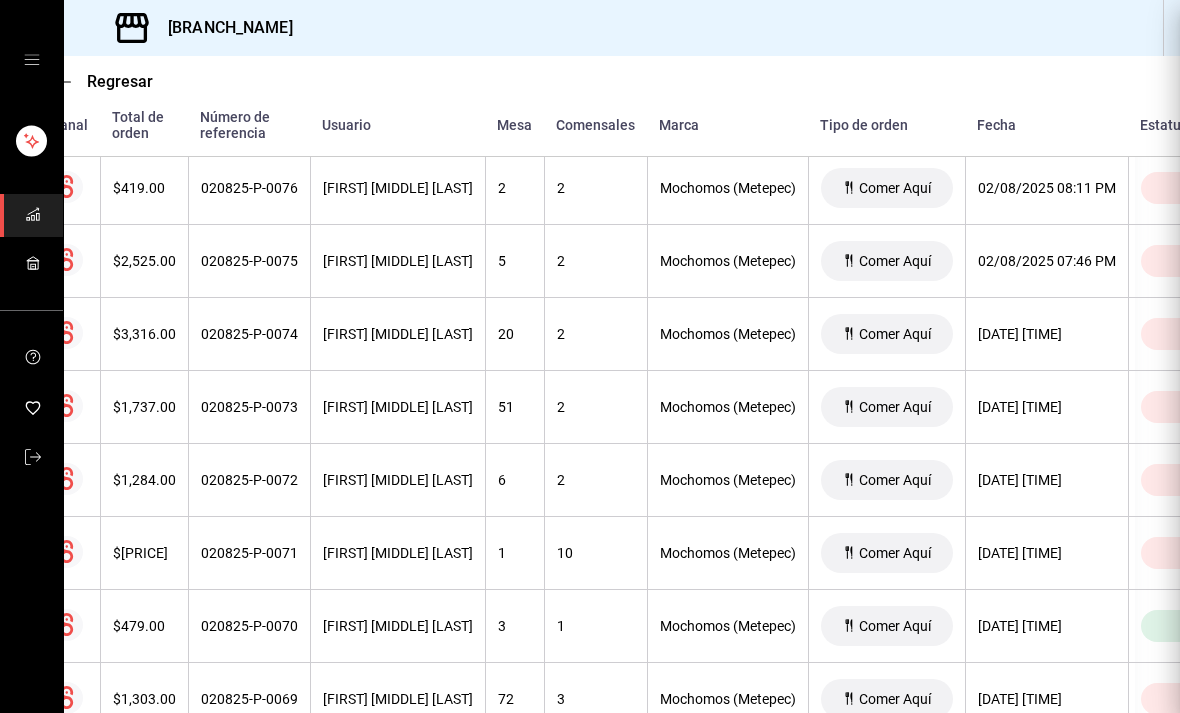 scroll, scrollTop: 0, scrollLeft: 0, axis: both 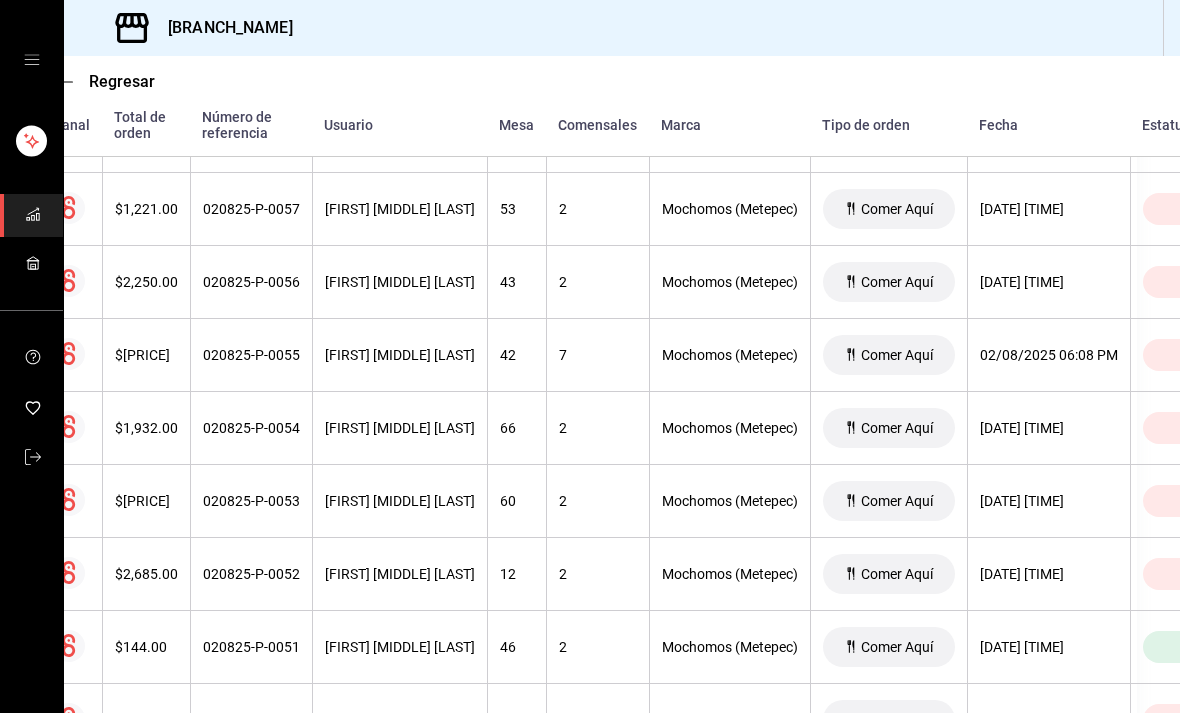 click on "$1,932.00" at bounding box center (146, 428) 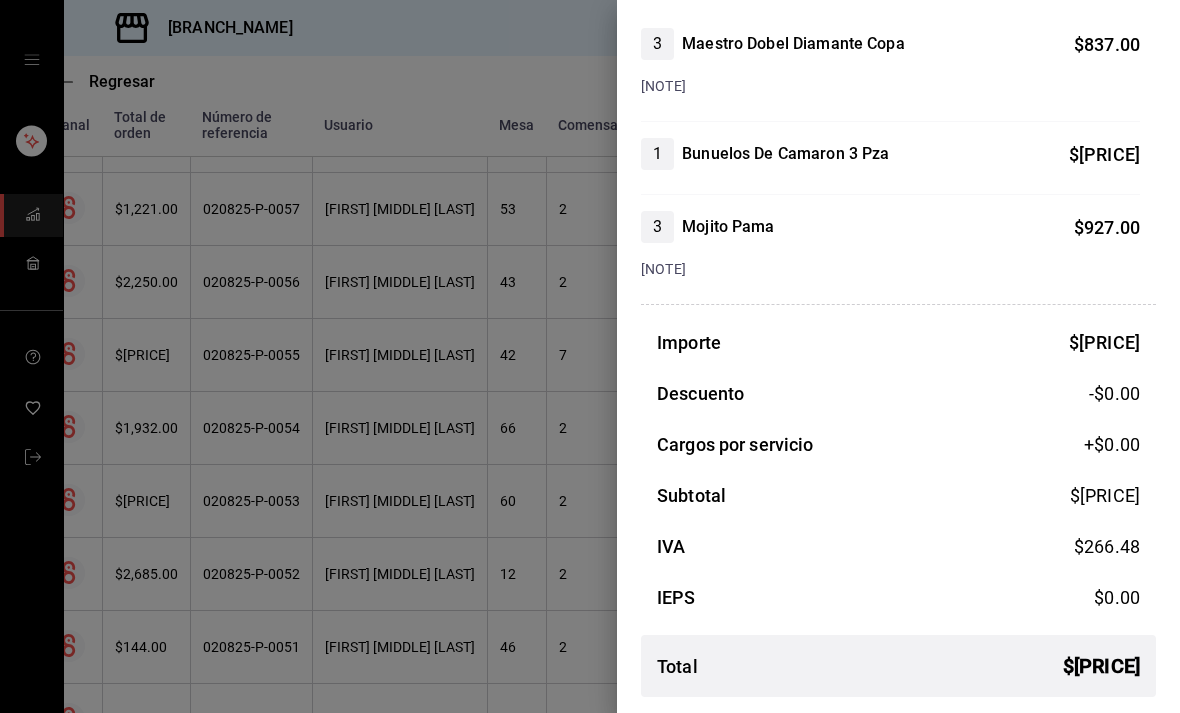 click at bounding box center (590, 356) 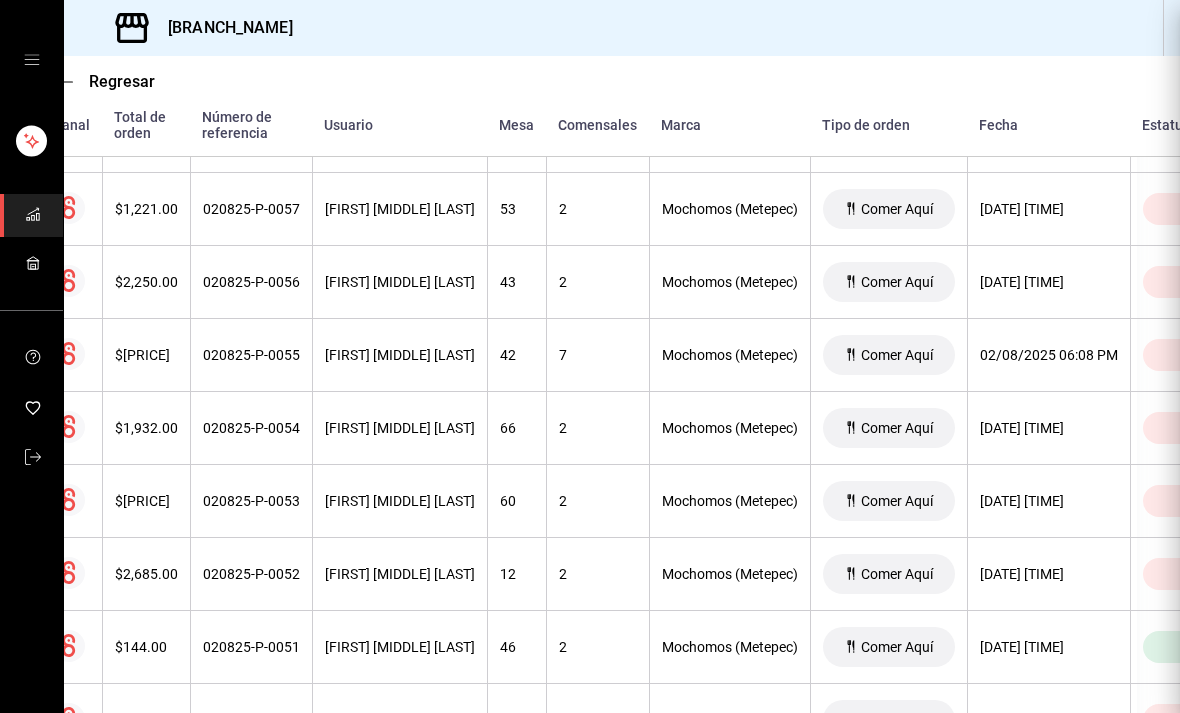 scroll, scrollTop: 0, scrollLeft: 0, axis: both 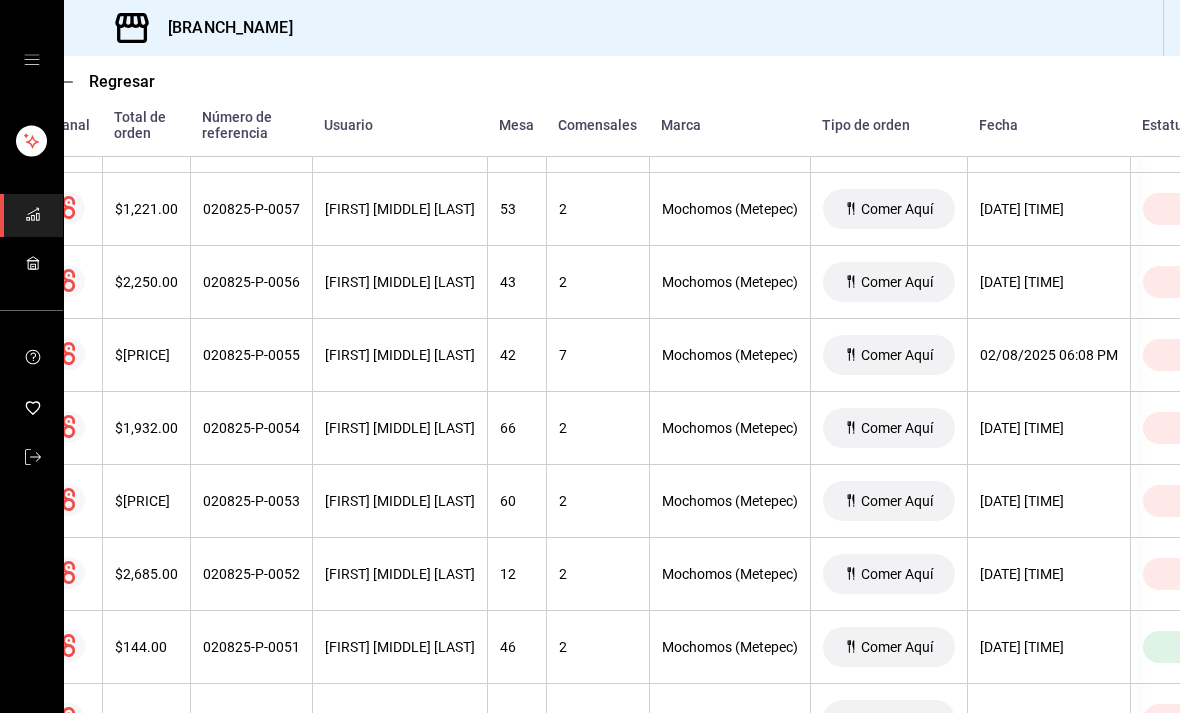click on "$1,932.00" at bounding box center [146, 428] 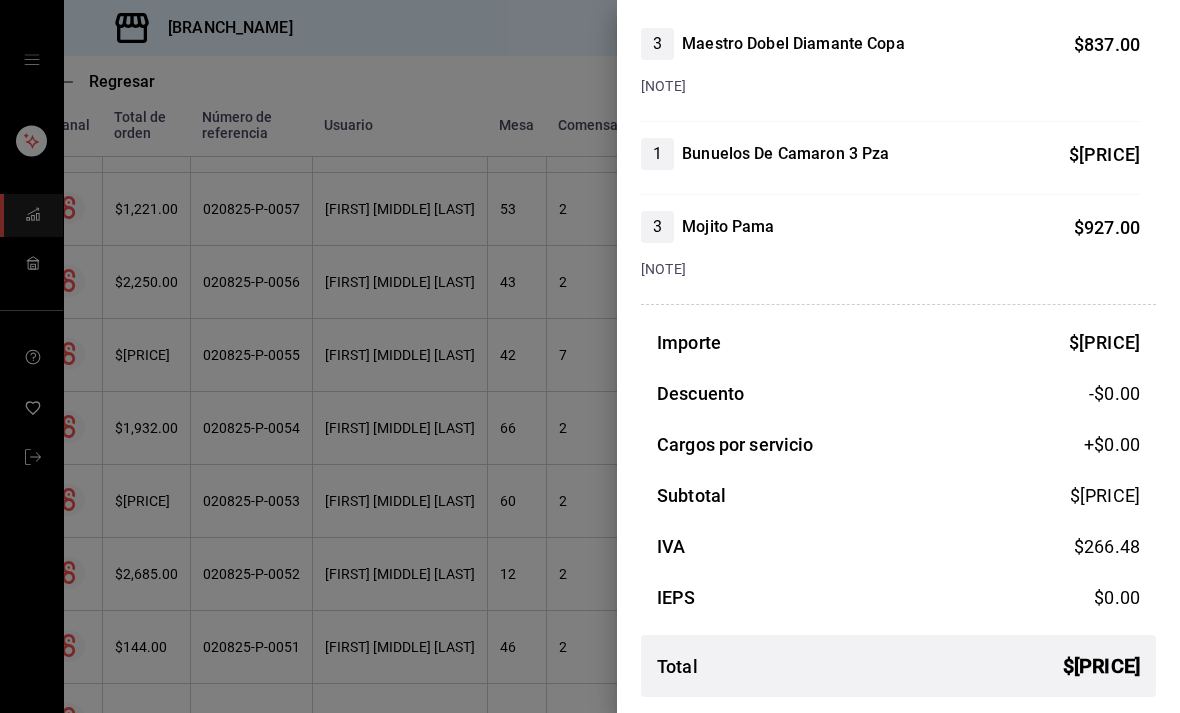 scroll, scrollTop: 208, scrollLeft: 0, axis: vertical 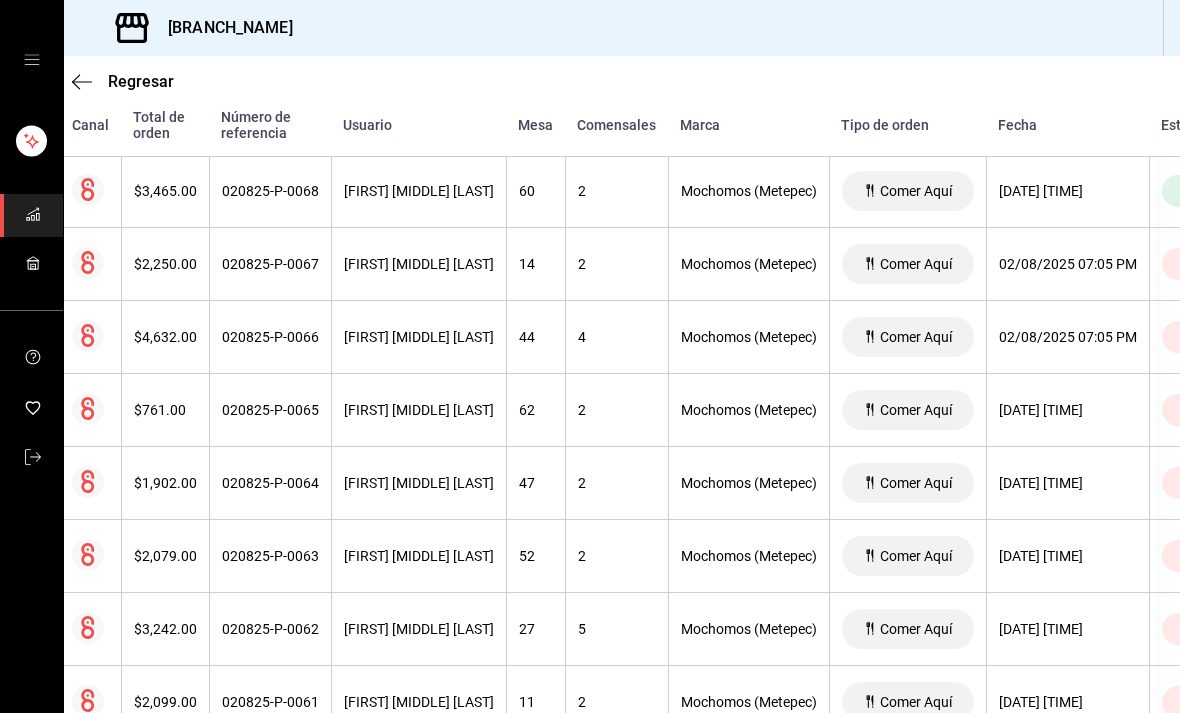 click on "$4,632.00" at bounding box center [165, 337] 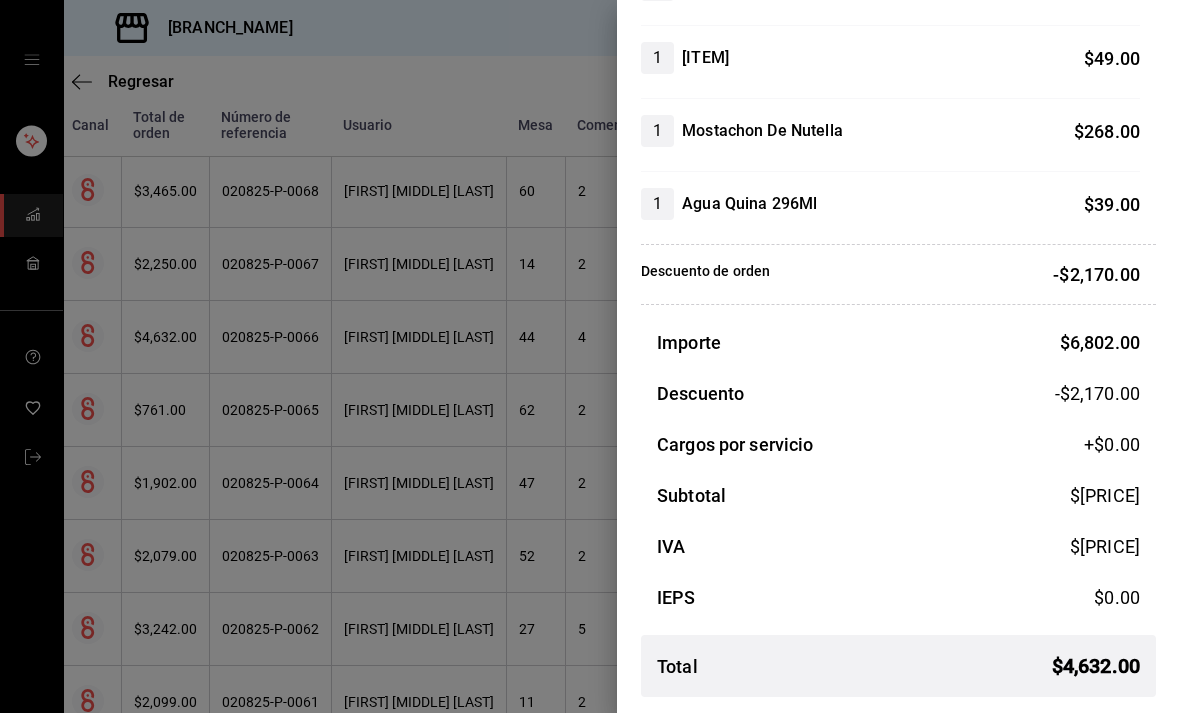 scroll, scrollTop: 2422, scrollLeft: 0, axis: vertical 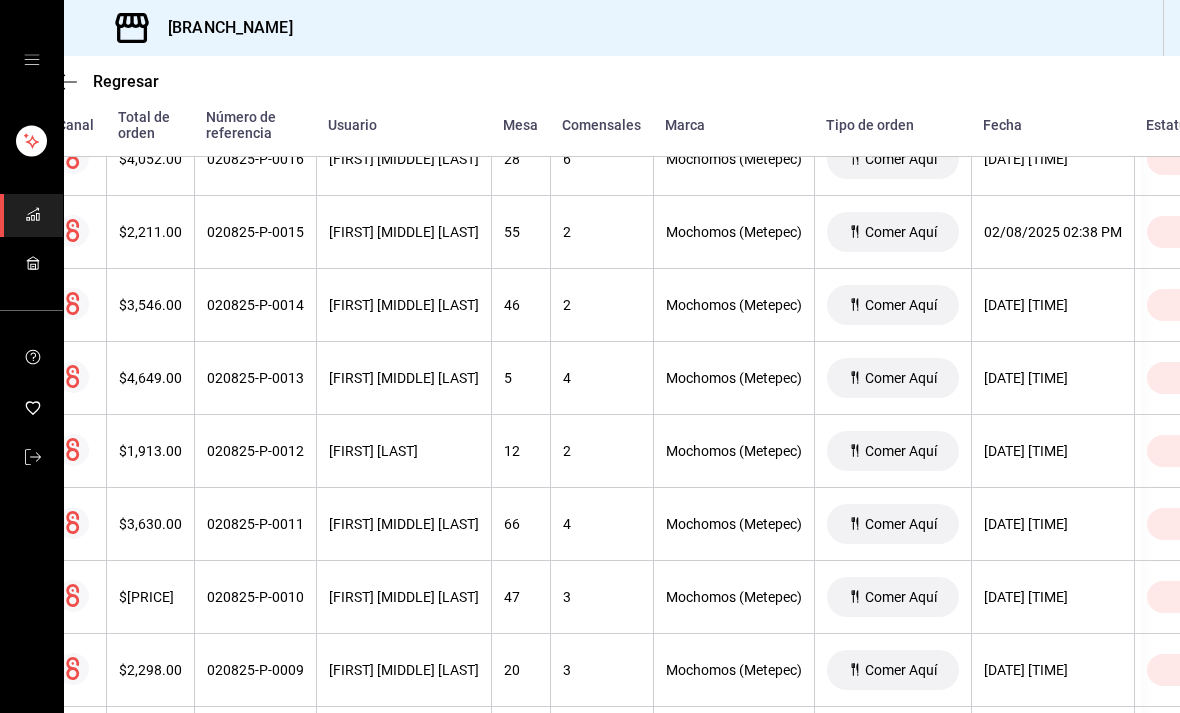 click on "[DATE] [TIME]" at bounding box center [1052, 524] 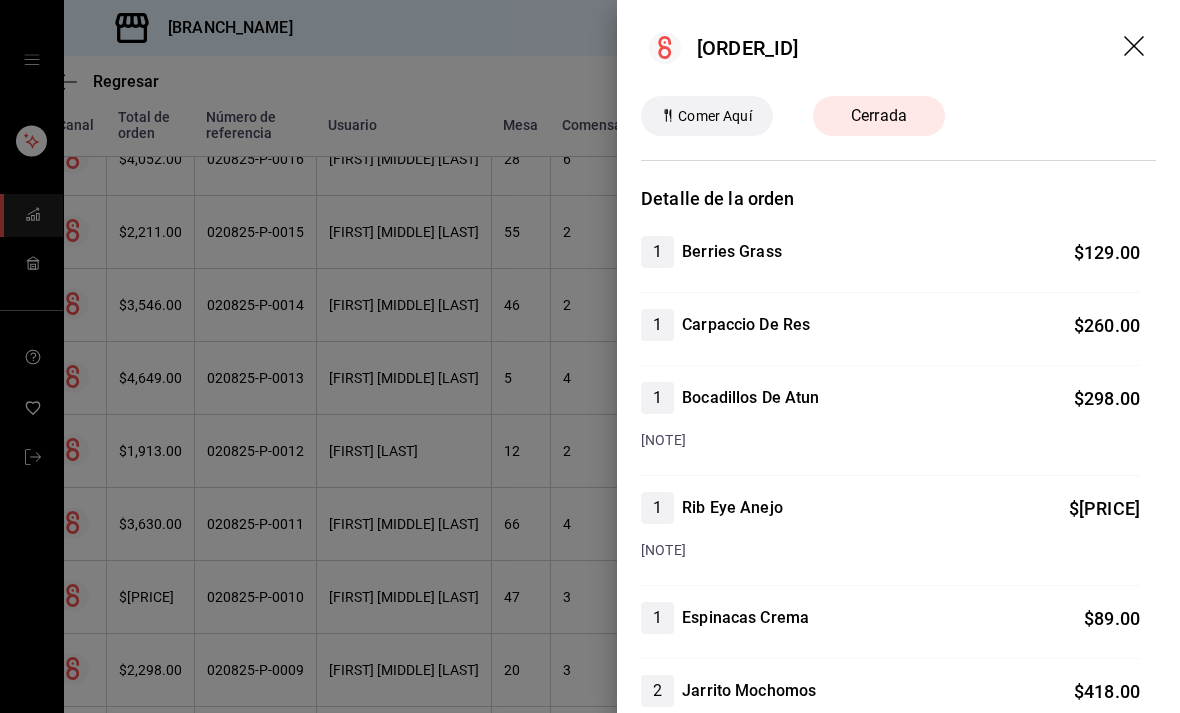 click 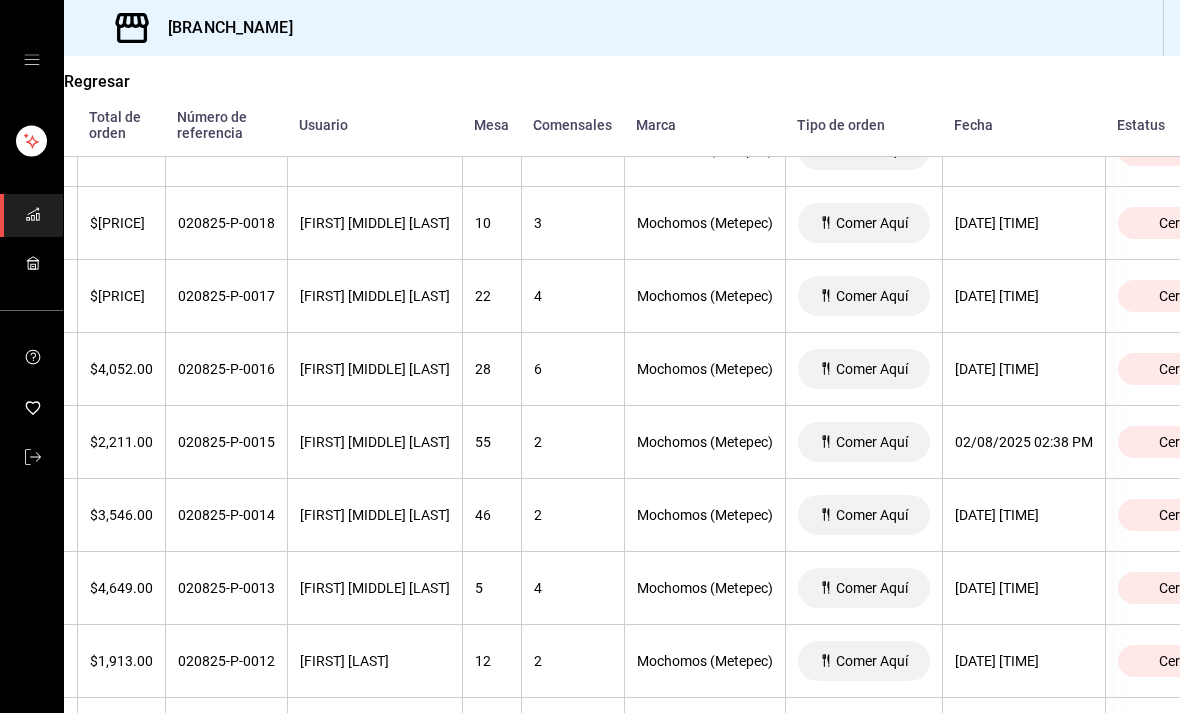 scroll, scrollTop: 6487, scrollLeft: 68, axis: both 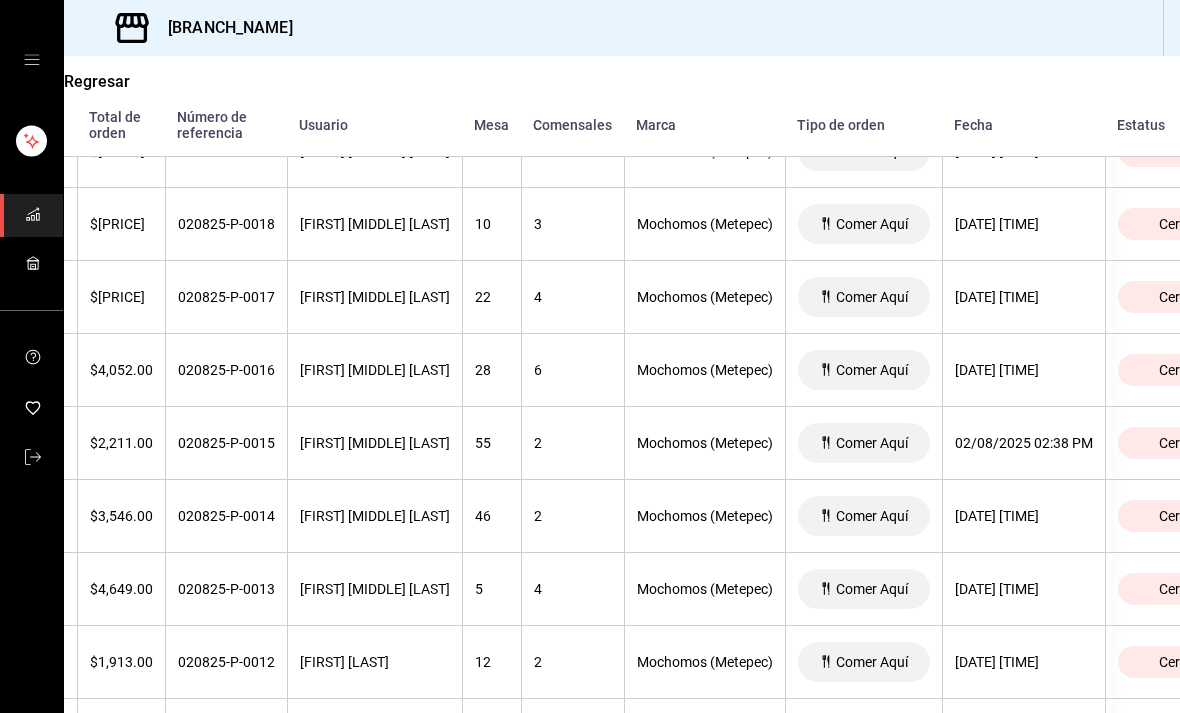 click on "[FIRST] [MIDDLE] [LAST]" at bounding box center (374, 370) 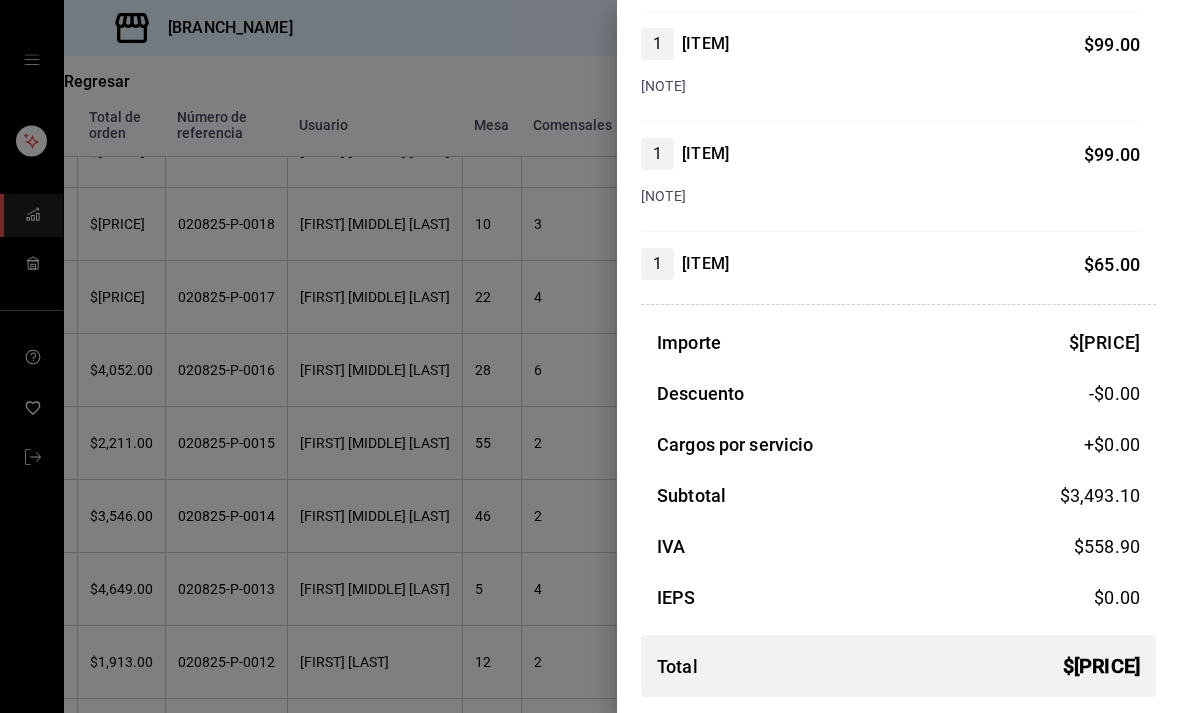 scroll, scrollTop: 2362, scrollLeft: 0, axis: vertical 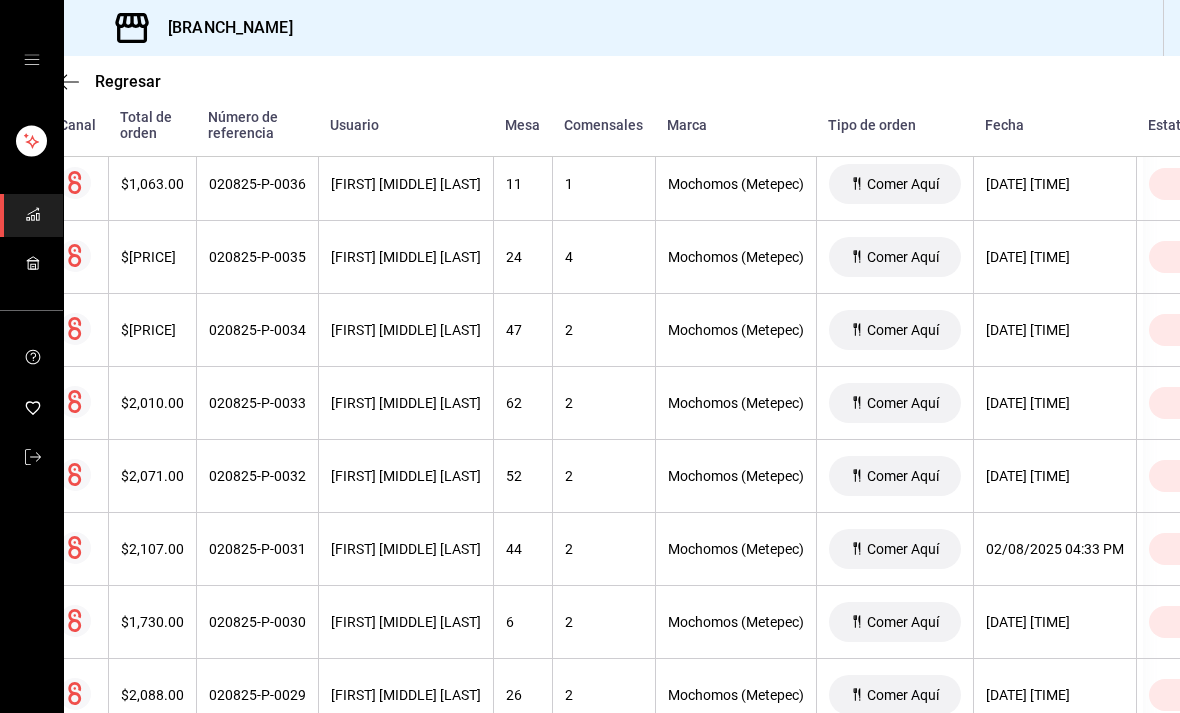click on "$[PRICE]" at bounding box center (152, 330) 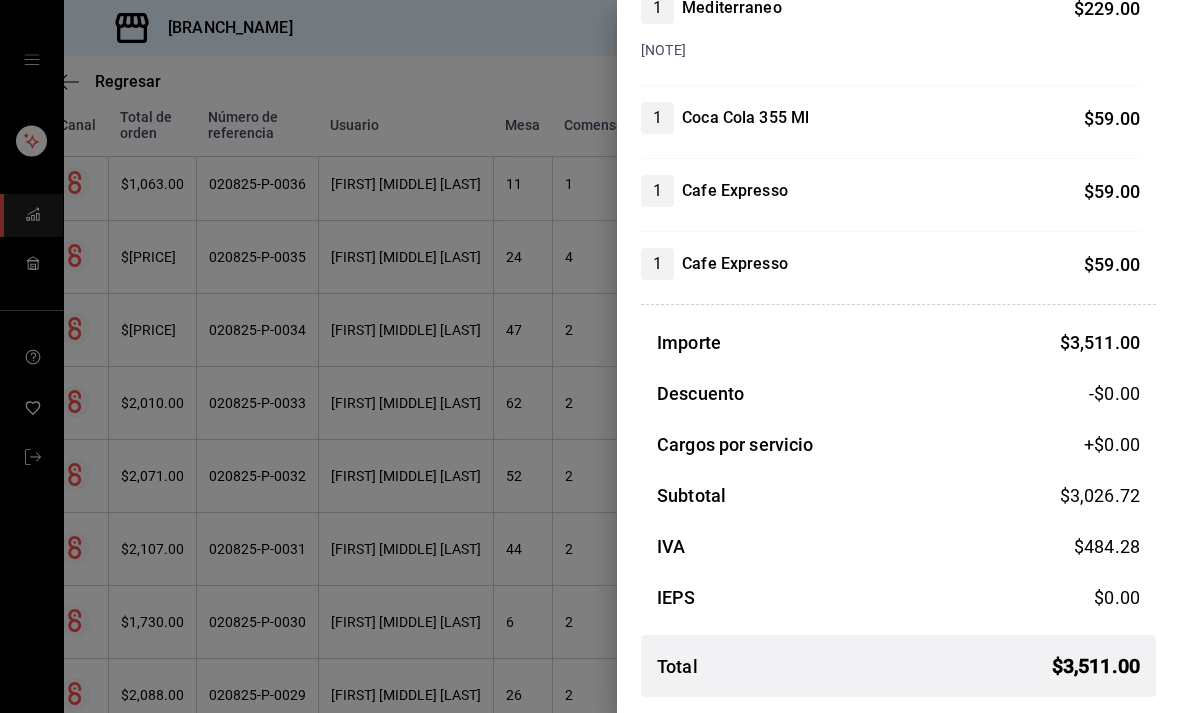scroll, scrollTop: 975, scrollLeft: 0, axis: vertical 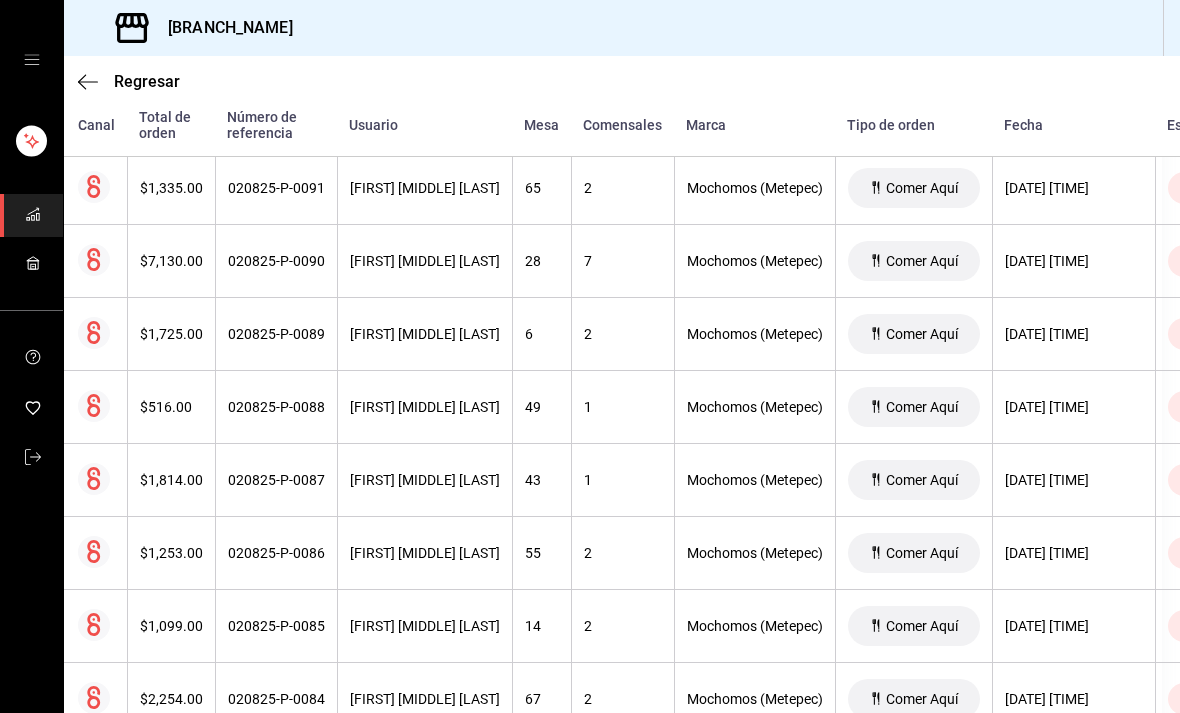 click on "$1,253.00" at bounding box center (171, 553) 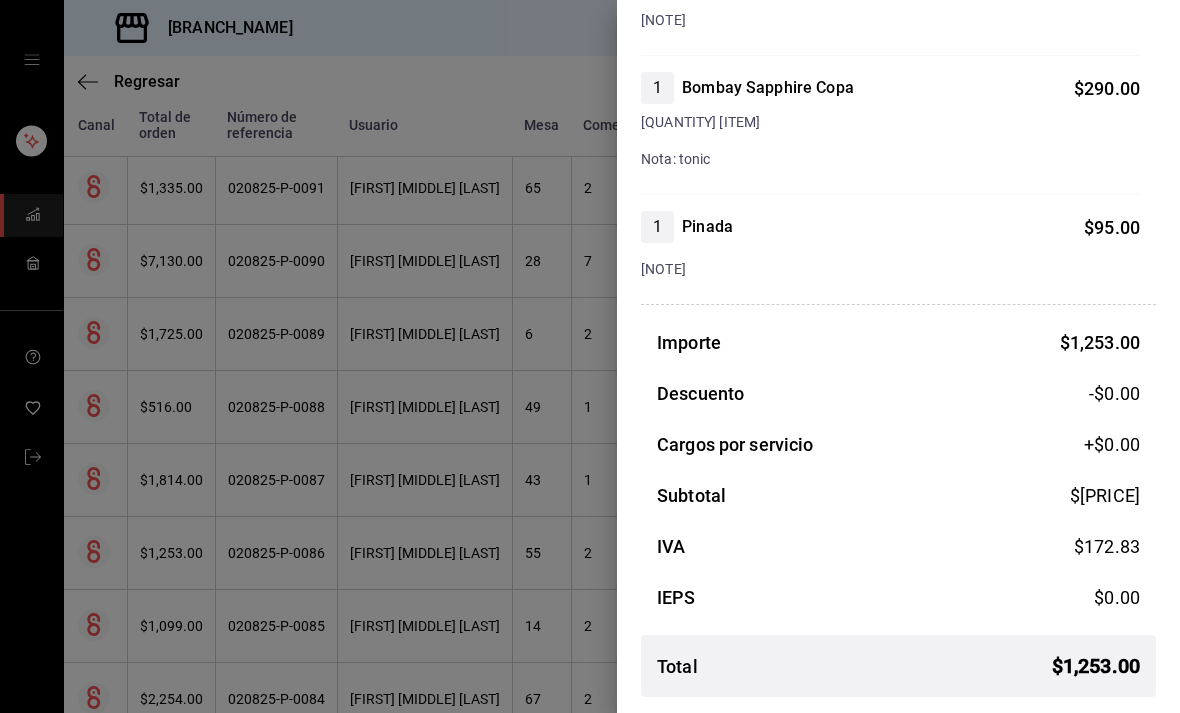 scroll, scrollTop: 786, scrollLeft: 0, axis: vertical 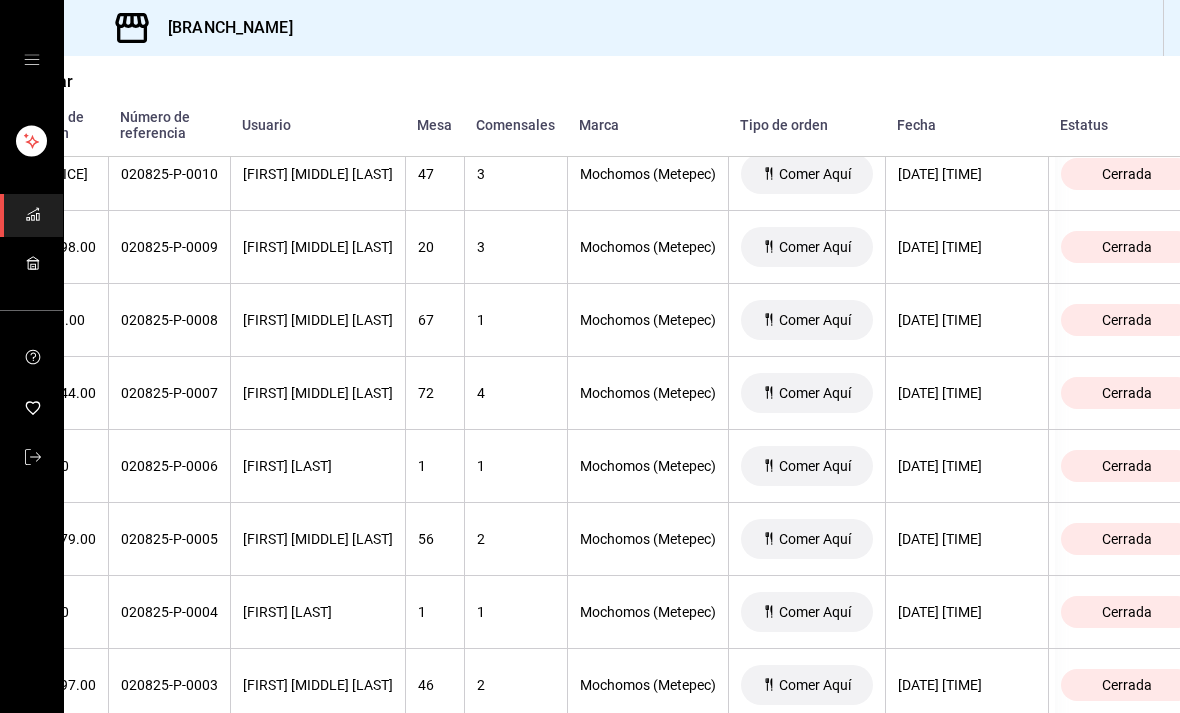 click on "020825-P-0007" at bounding box center (169, 393) 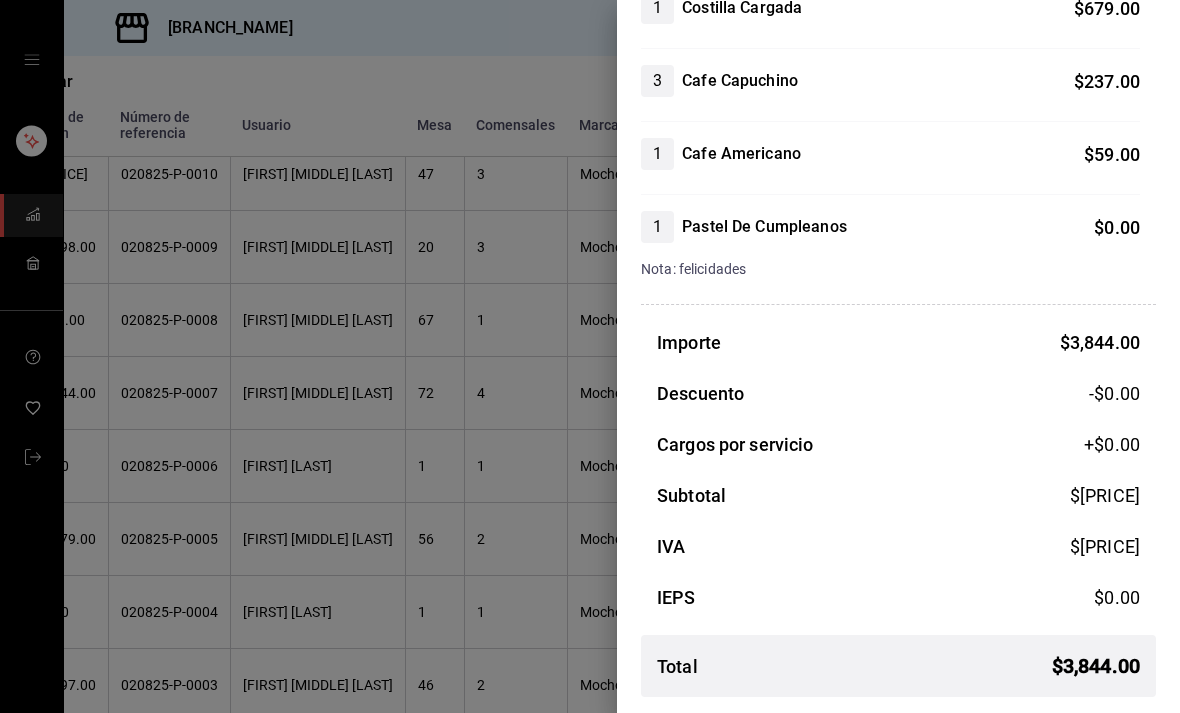 scroll, scrollTop: 938, scrollLeft: 0, axis: vertical 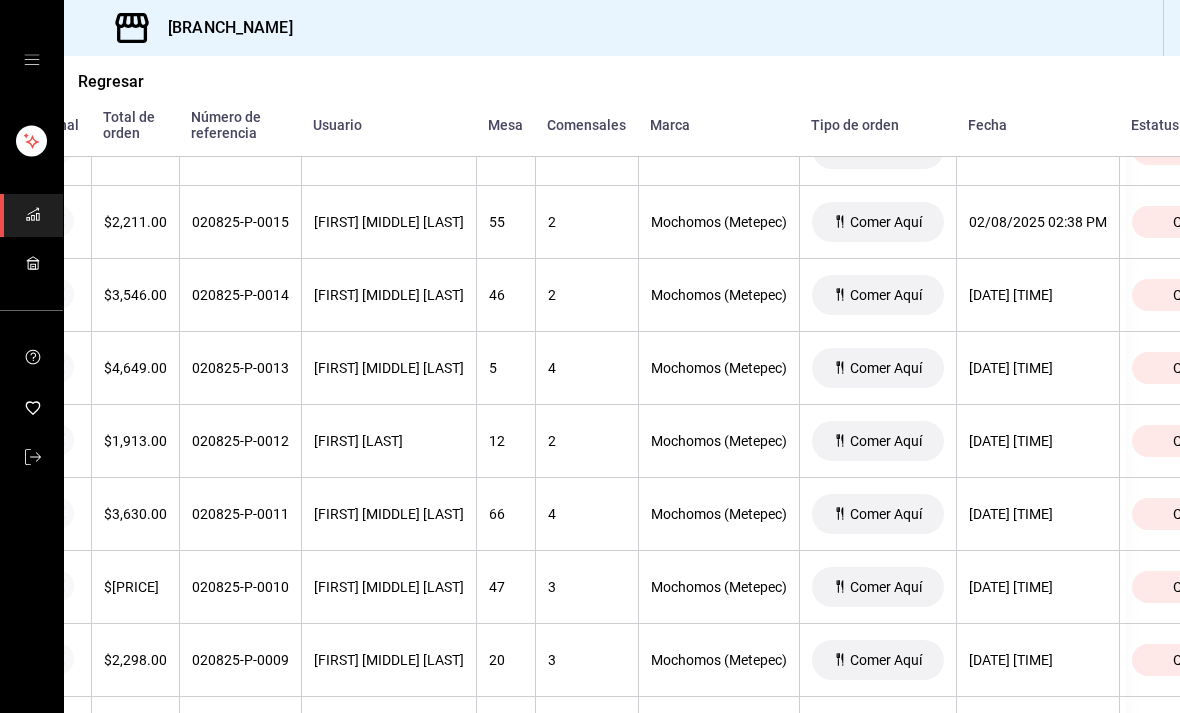 click on "$3,546.00" at bounding box center (135, 295) 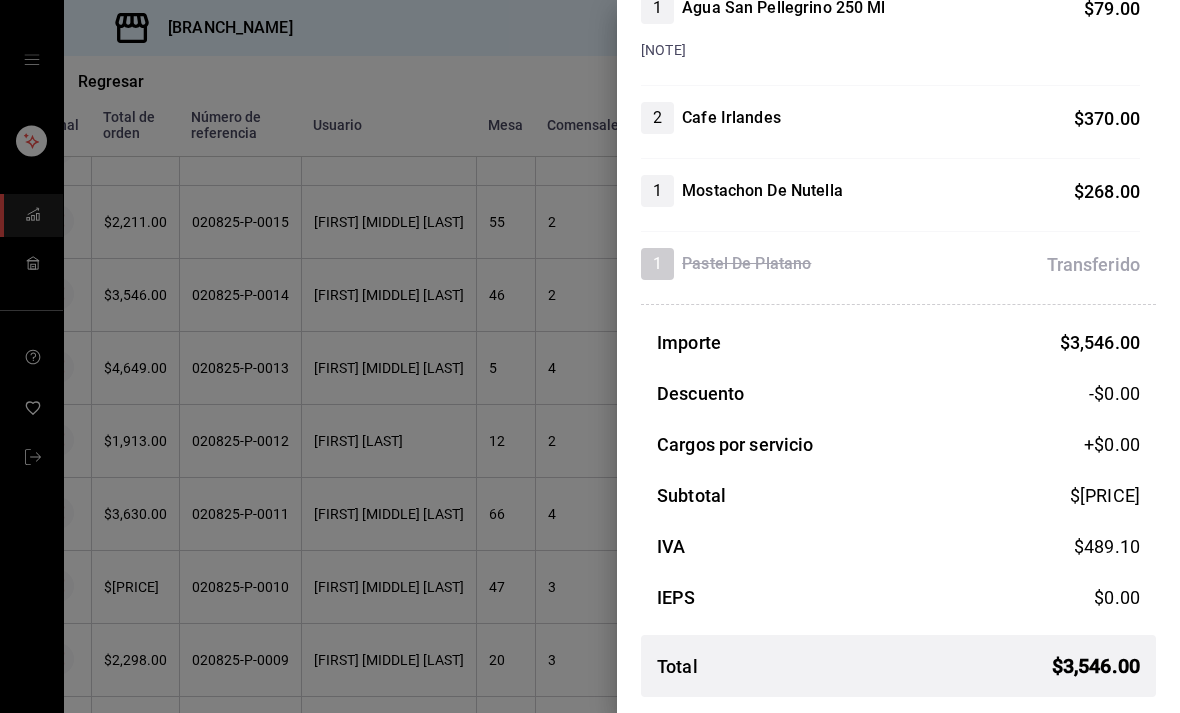 scroll, scrollTop: 1012, scrollLeft: 0, axis: vertical 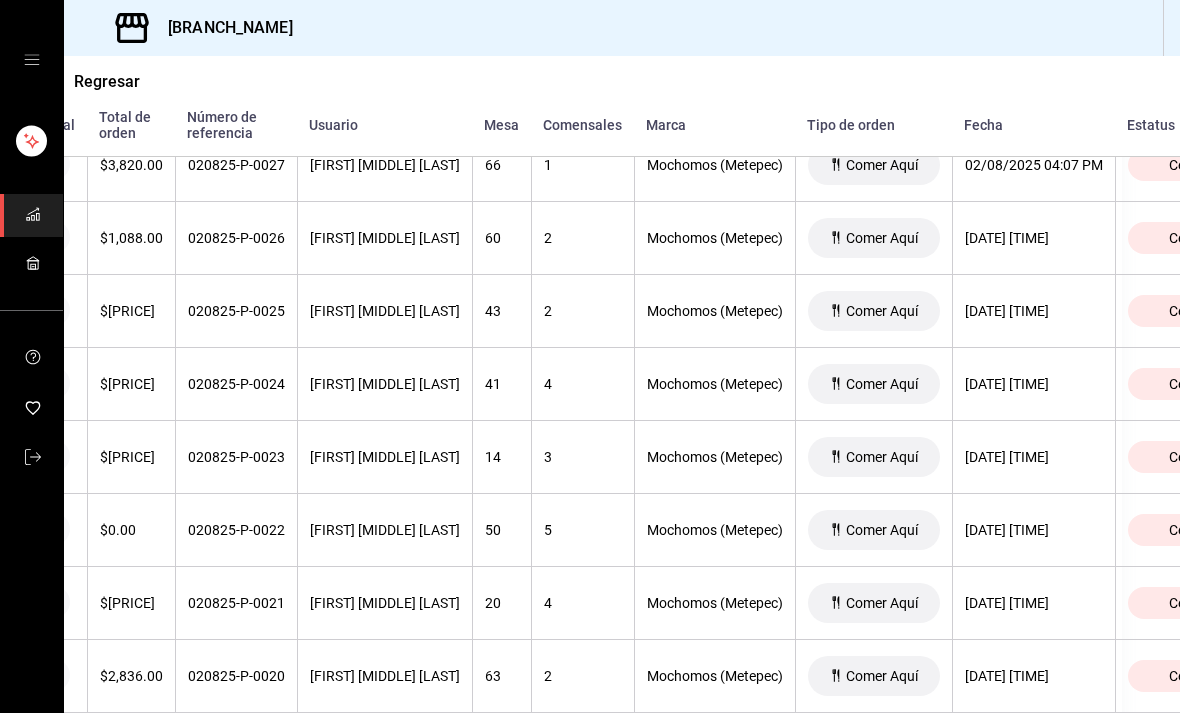 click on "$[PRICE]" at bounding box center [131, 311] 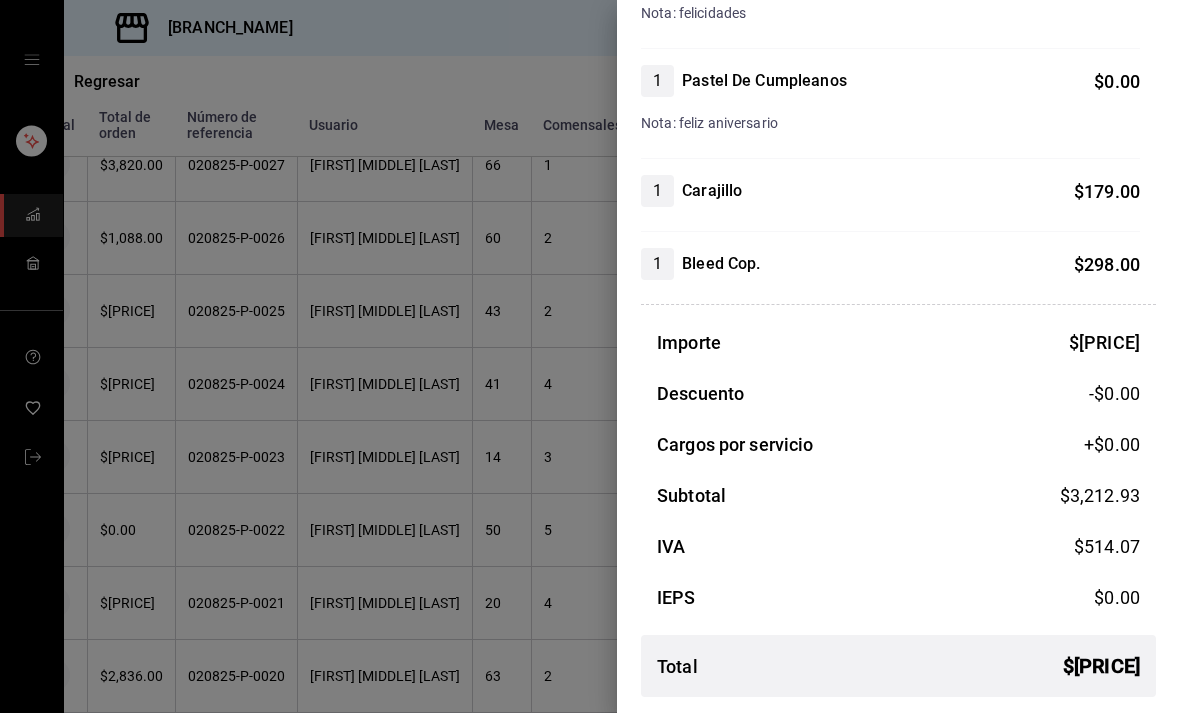 scroll, scrollTop: 756, scrollLeft: 0, axis: vertical 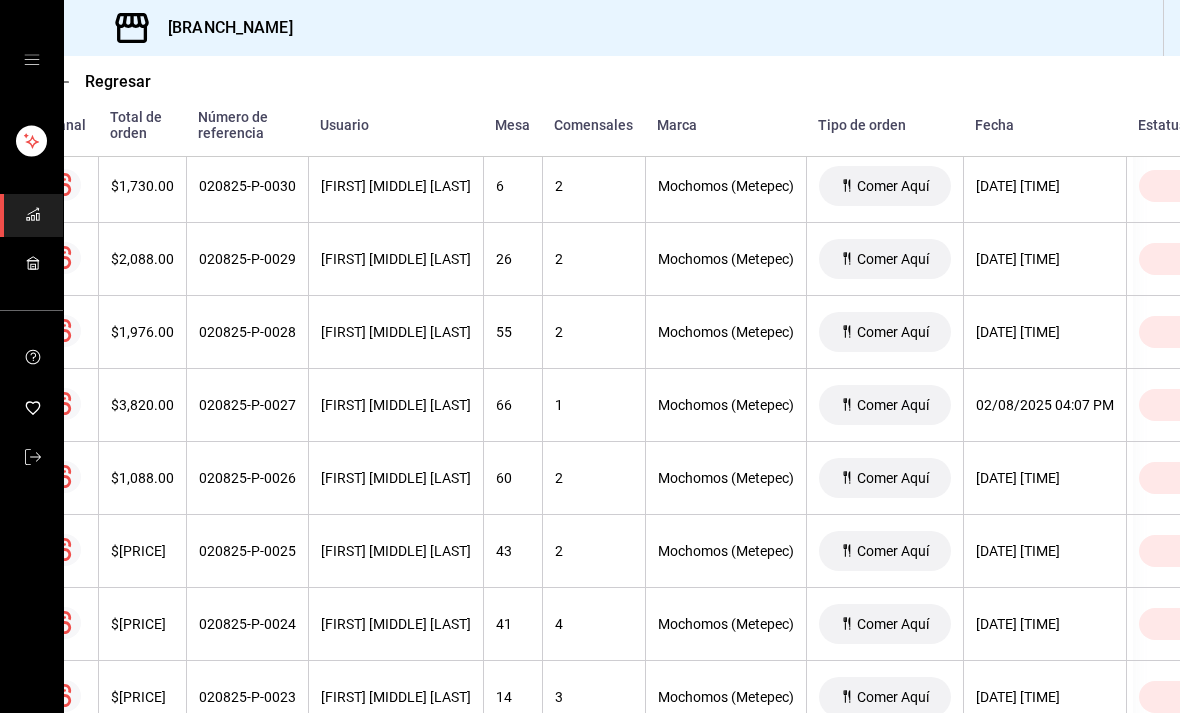 click on "$3,820.00" at bounding box center (142, 405) 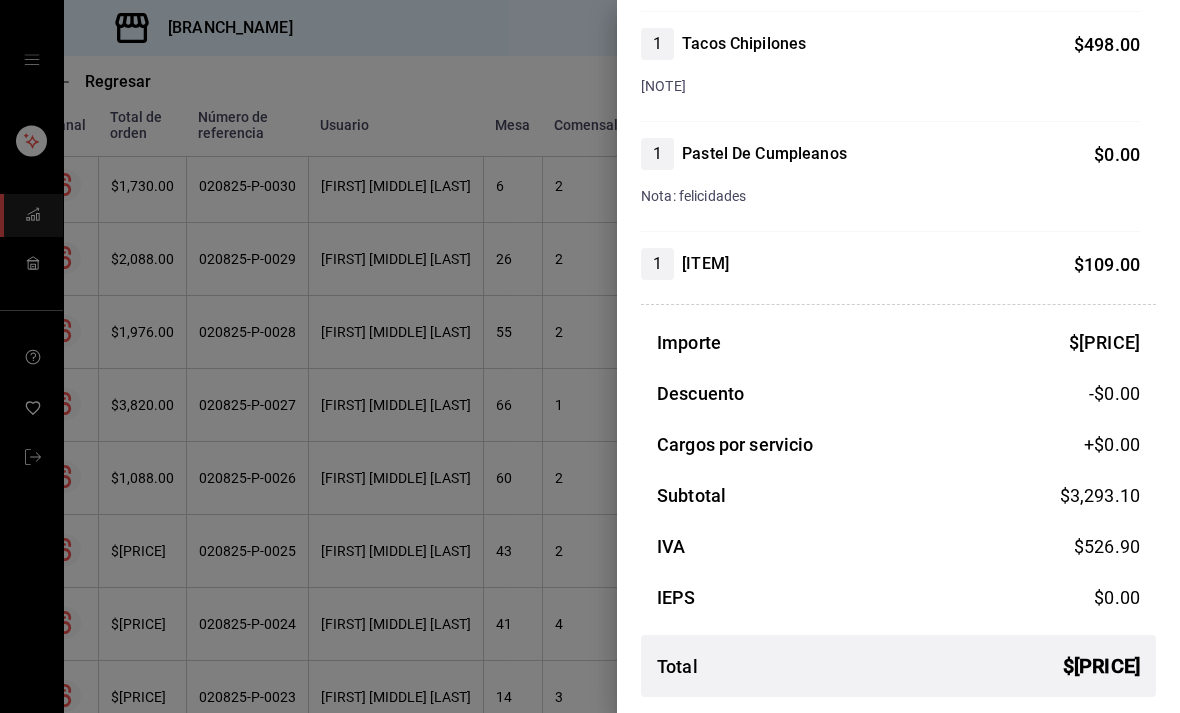 scroll, scrollTop: 794, scrollLeft: 0, axis: vertical 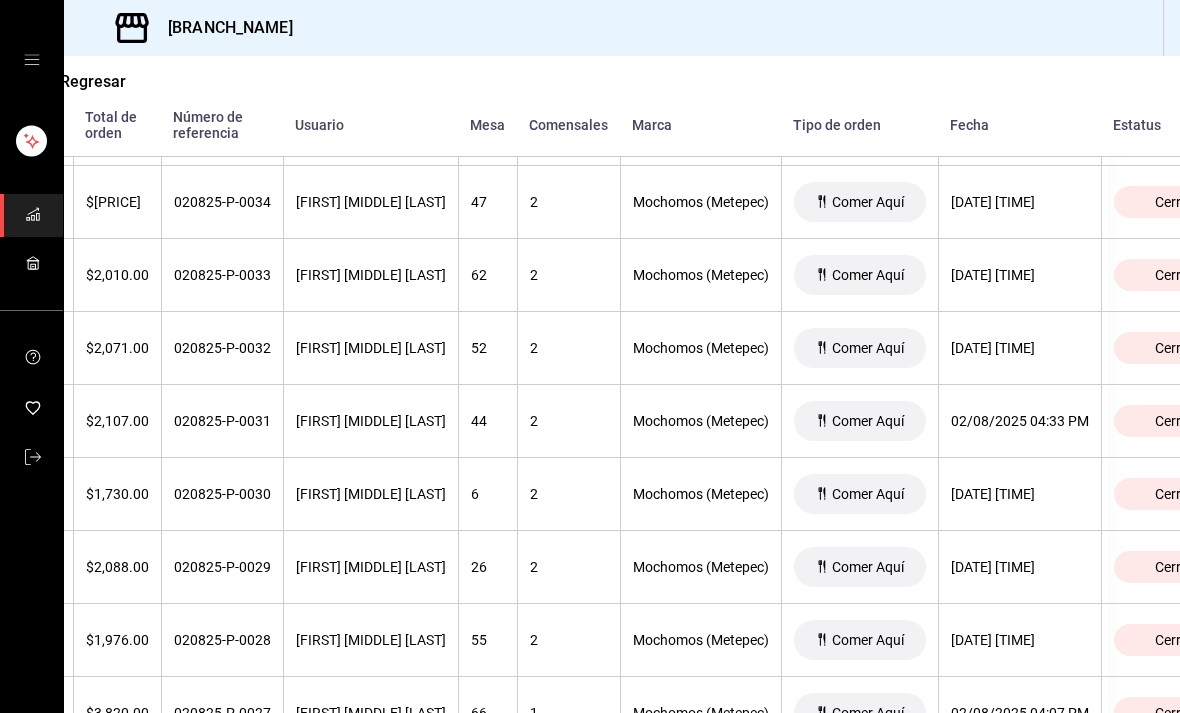 click on "$2,010.00" at bounding box center (117, 275) 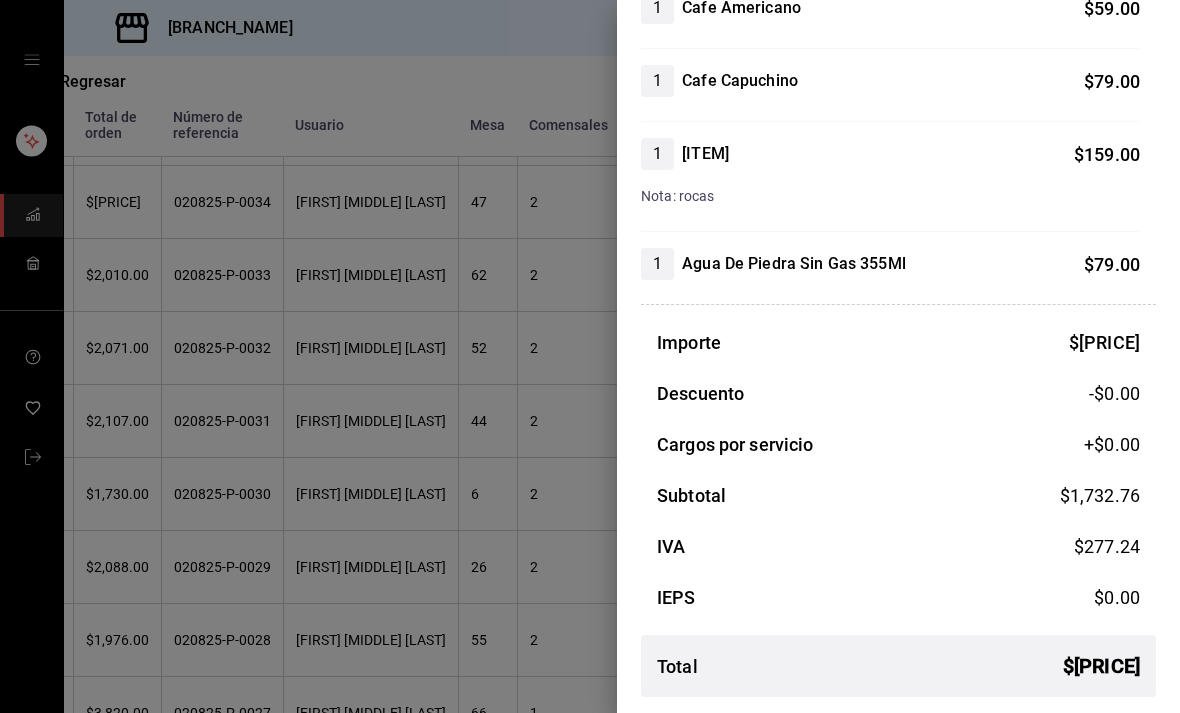 scroll, scrollTop: 646, scrollLeft: 0, axis: vertical 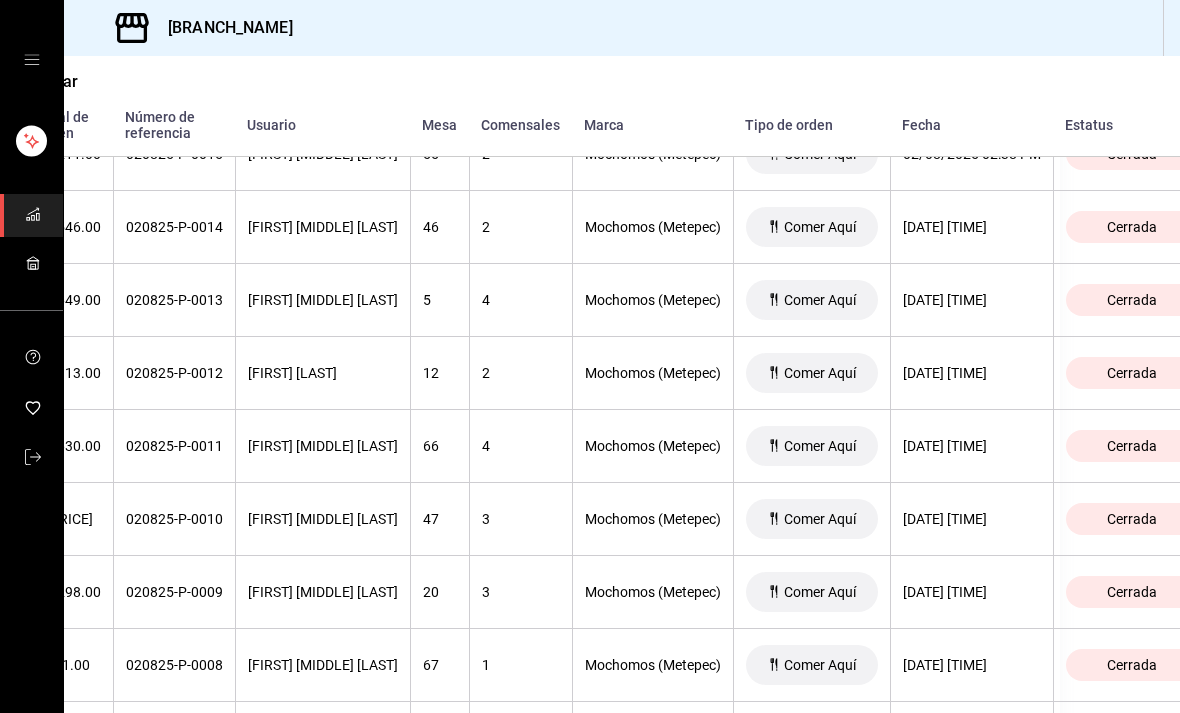 click on "020825-P-0010" at bounding box center (174, 519) 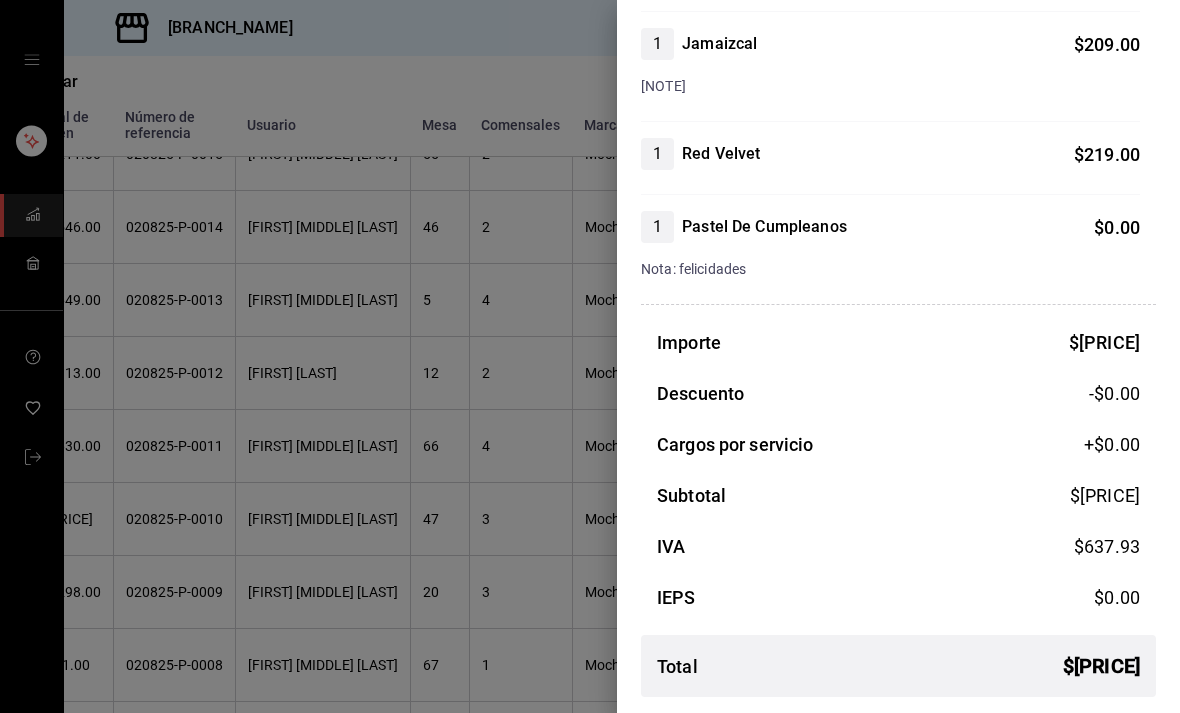 scroll, scrollTop: 1196, scrollLeft: 0, axis: vertical 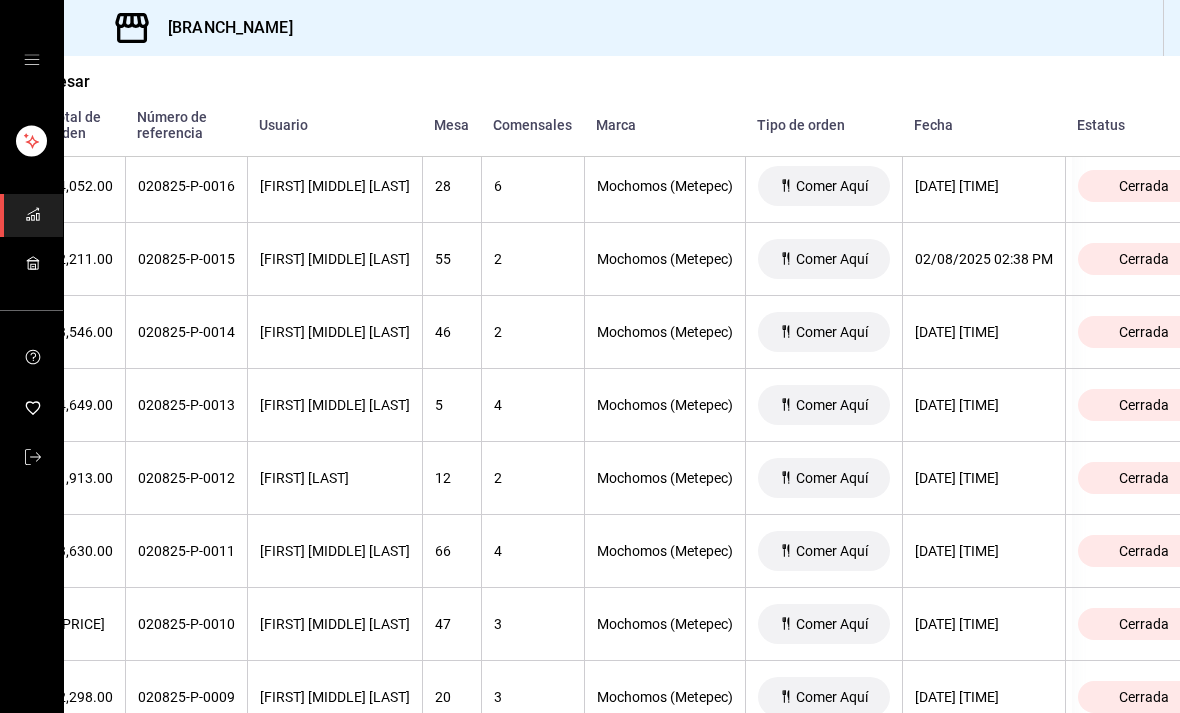 click on "020825-P-0011" at bounding box center (186, 551) 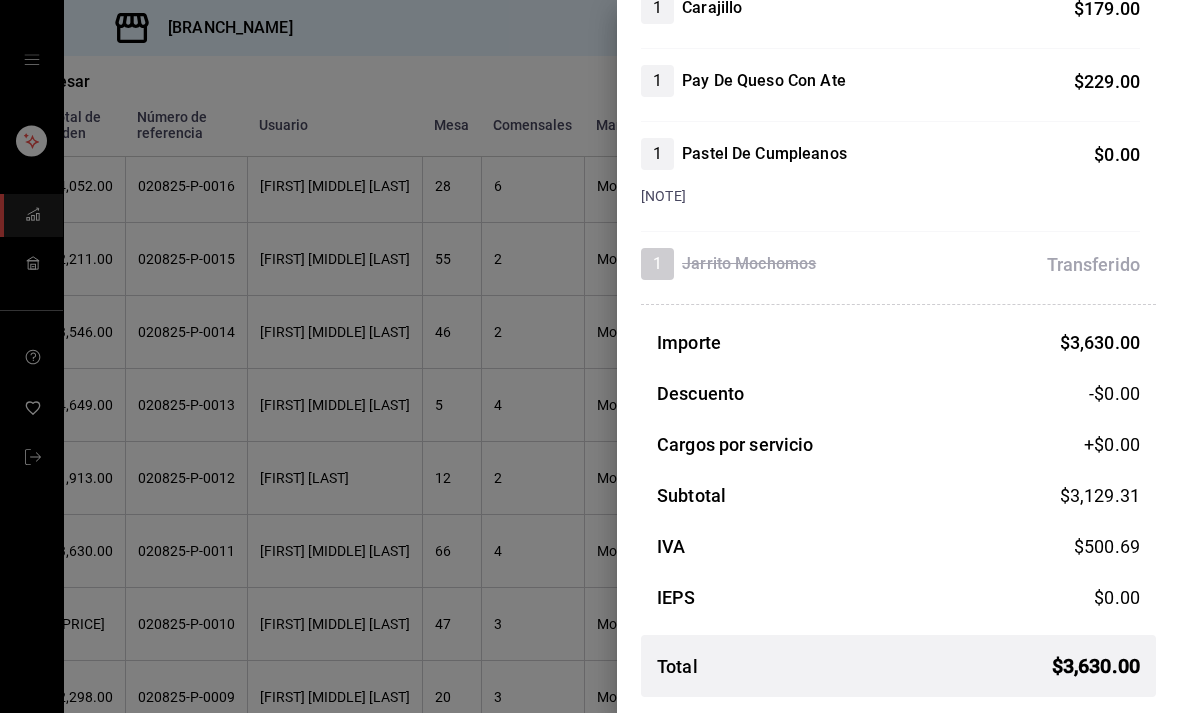 scroll, scrollTop: 1195, scrollLeft: 0, axis: vertical 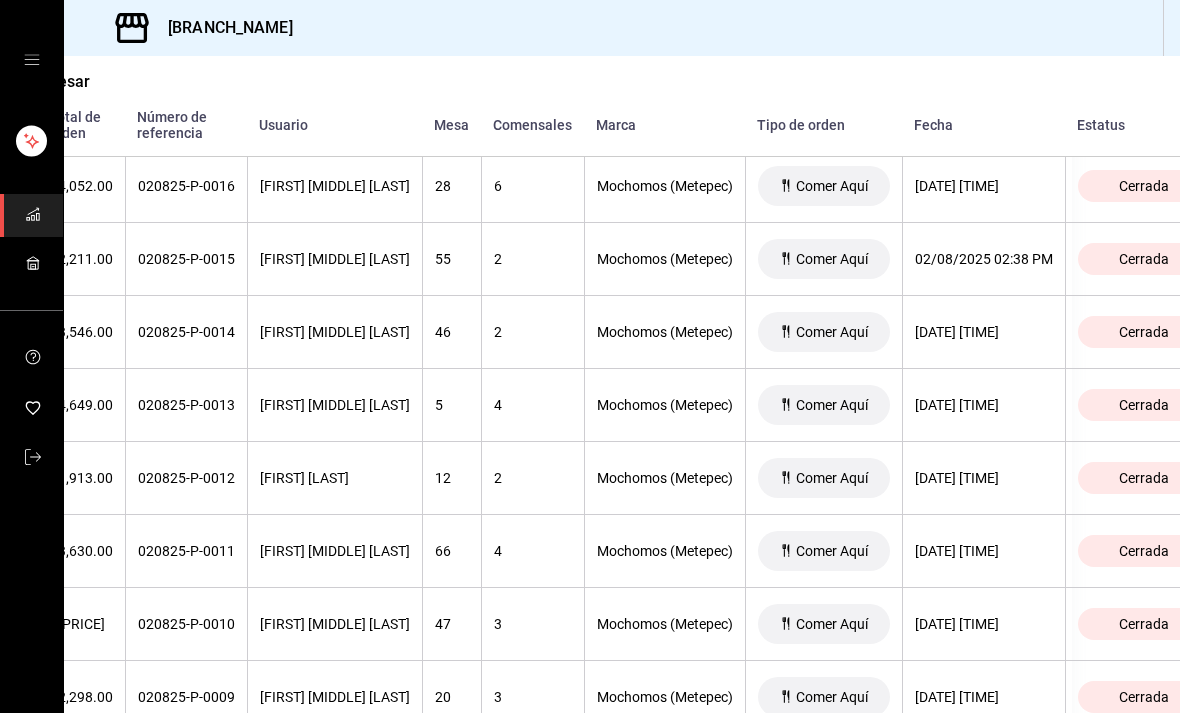 click on "$4,649.00" at bounding box center (81, 405) 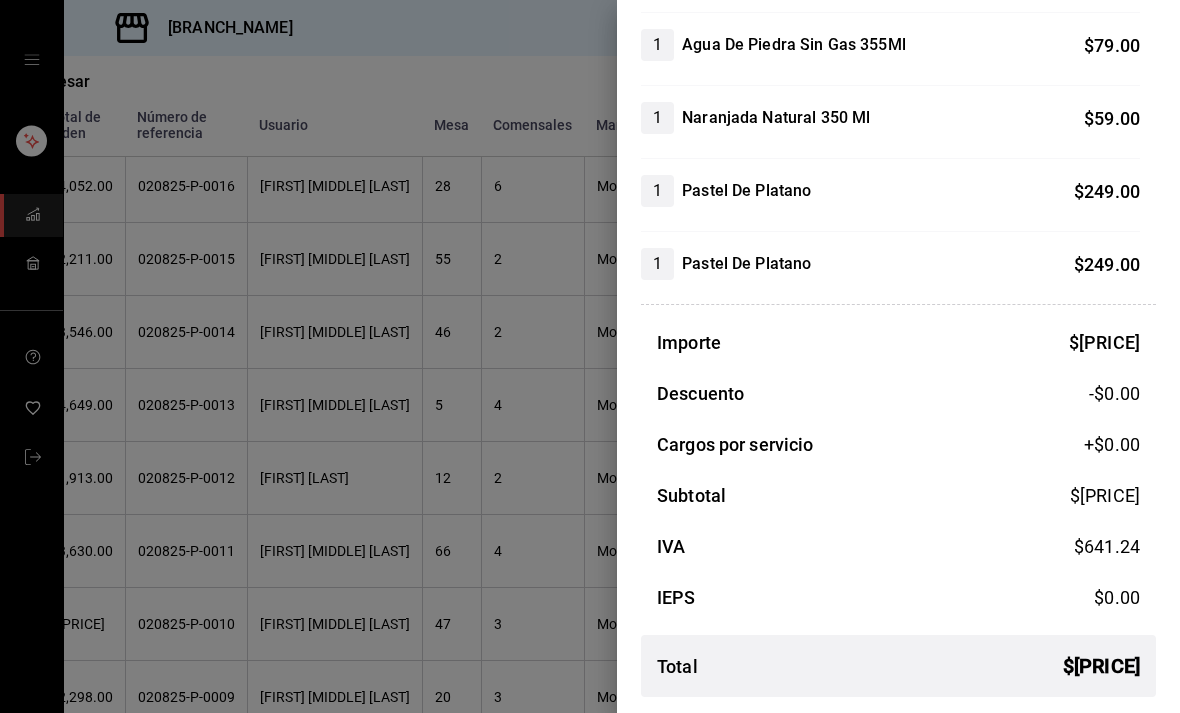 scroll, scrollTop: 1597, scrollLeft: 0, axis: vertical 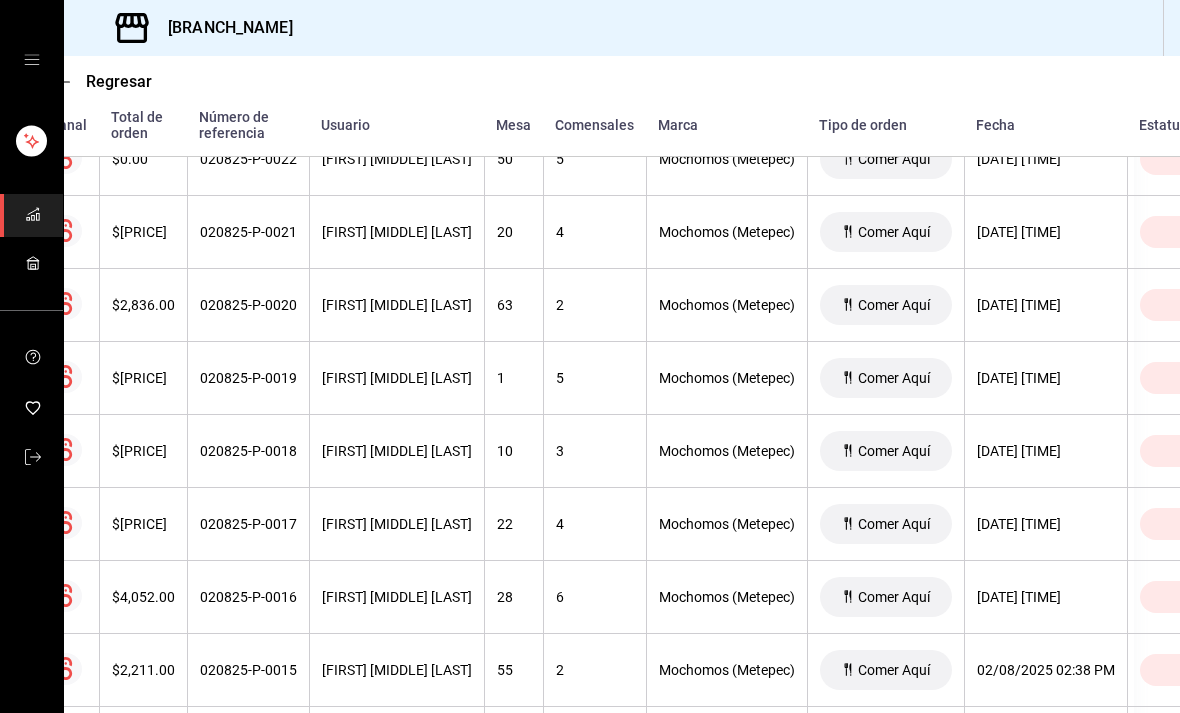 click on "$[PRICE]" at bounding box center [143, 451] 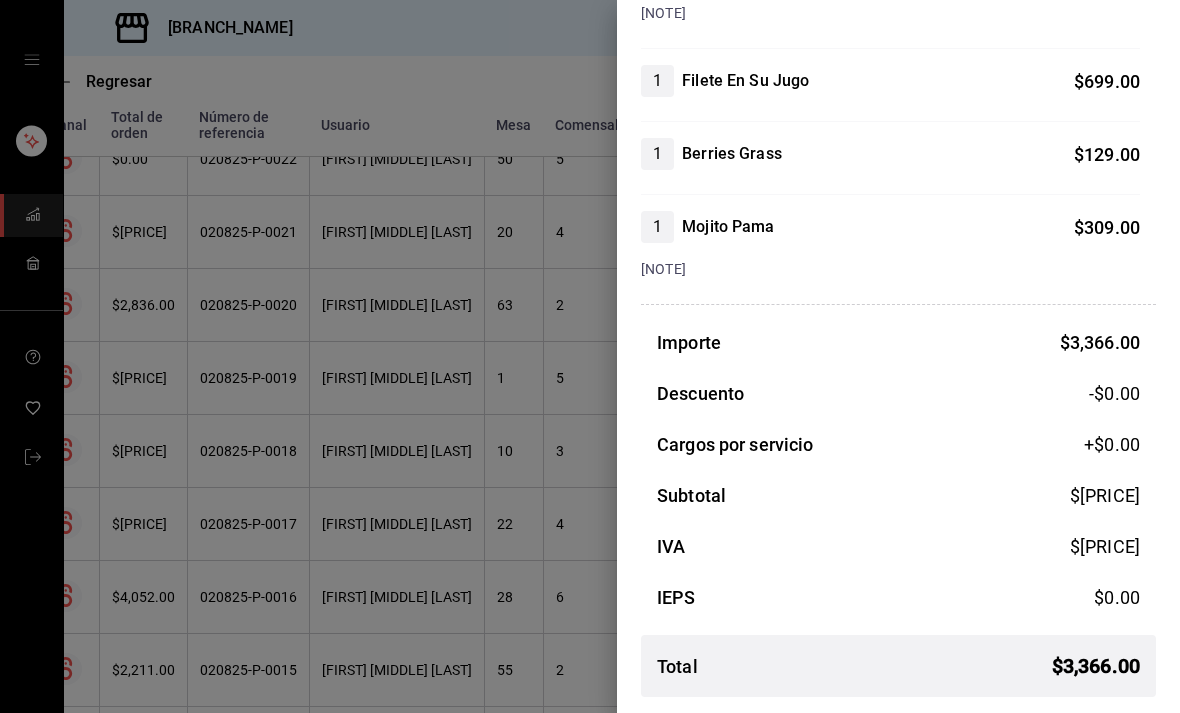 scroll, scrollTop: 719, scrollLeft: 0, axis: vertical 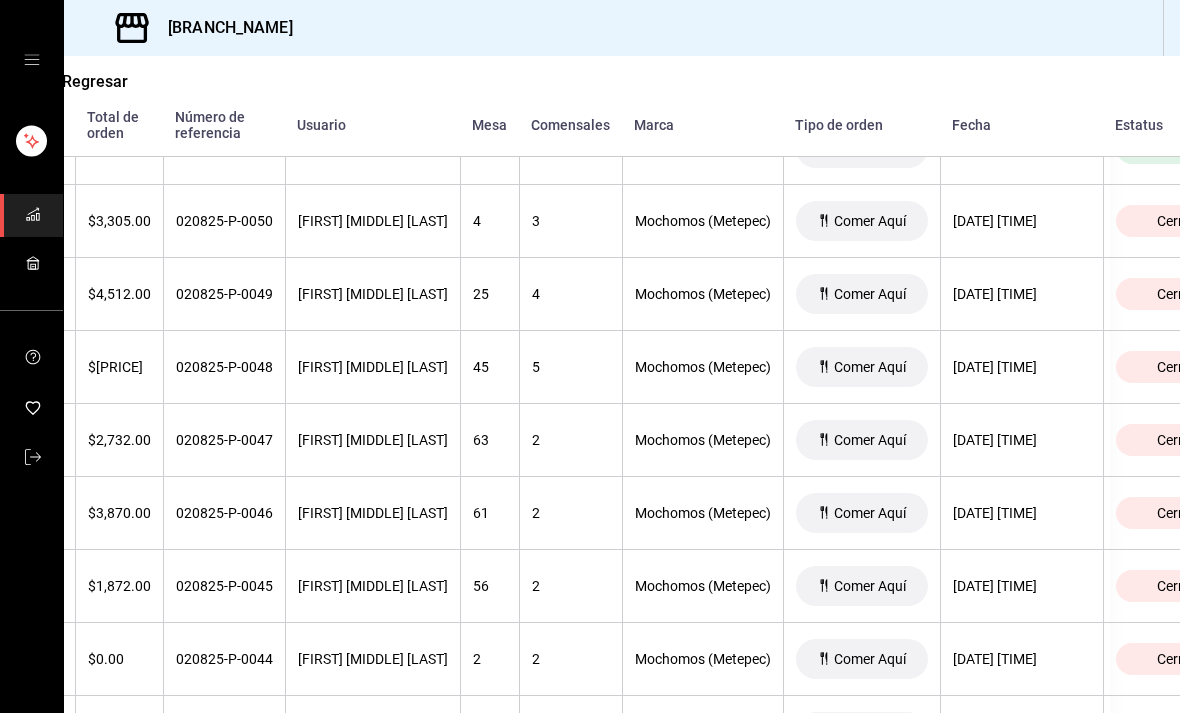 click on "$[PRICE]" at bounding box center (119, 367) 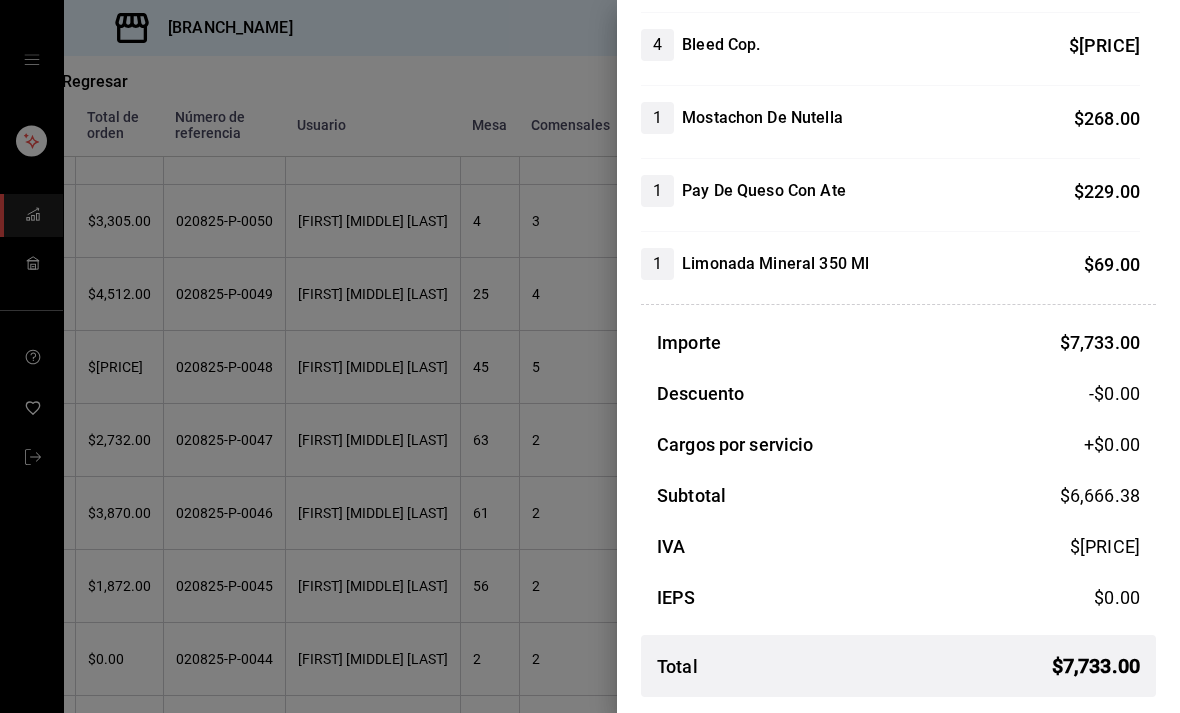 scroll, scrollTop: 1561, scrollLeft: 0, axis: vertical 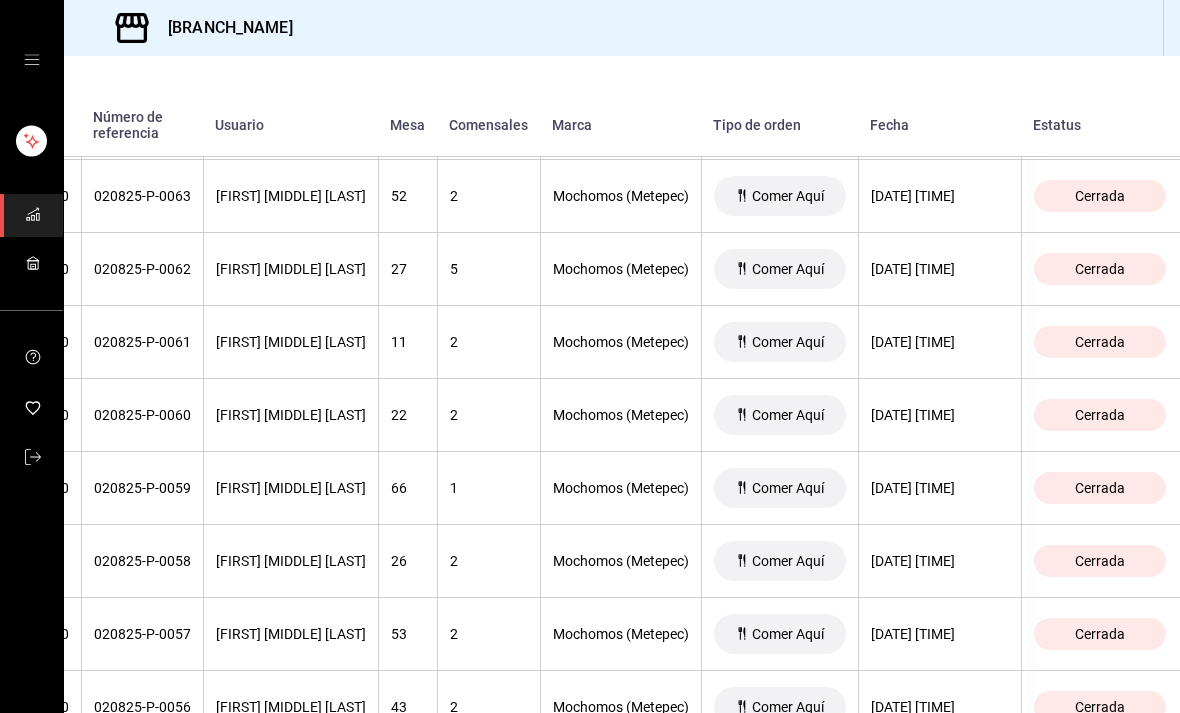 click on "020825-P-0062" at bounding box center [142, 269] 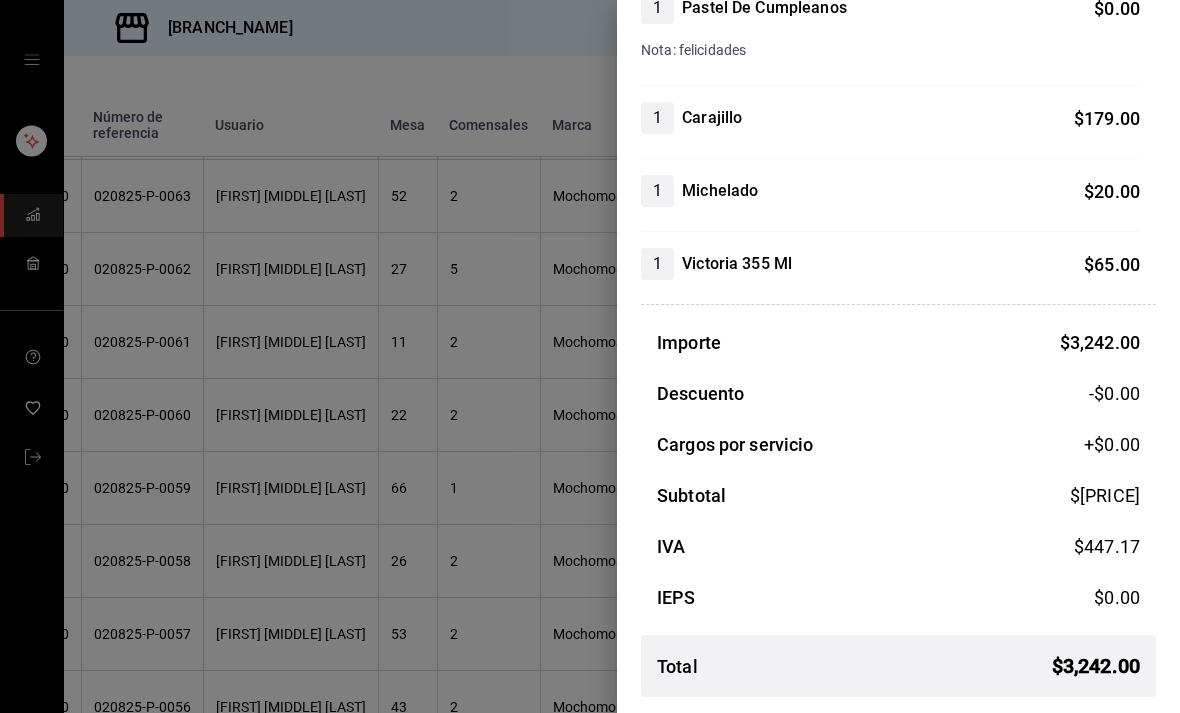 scroll, scrollTop: 1558, scrollLeft: 0, axis: vertical 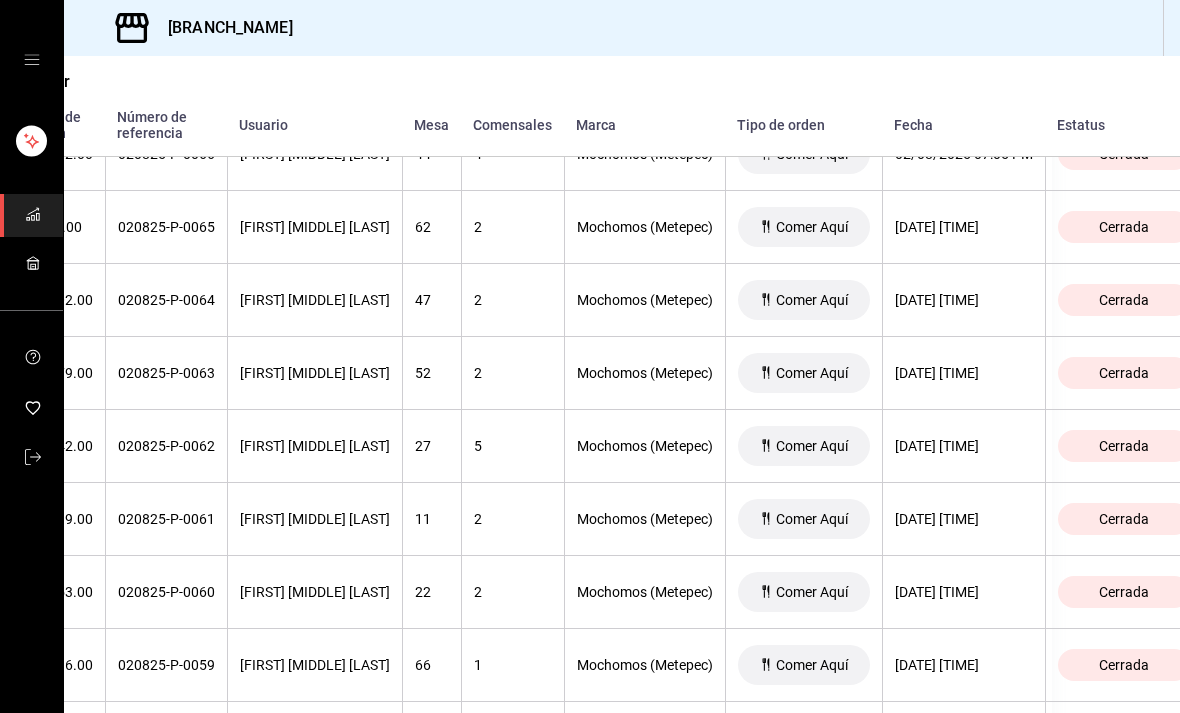 click on "020825-P-0061" at bounding box center [166, 519] 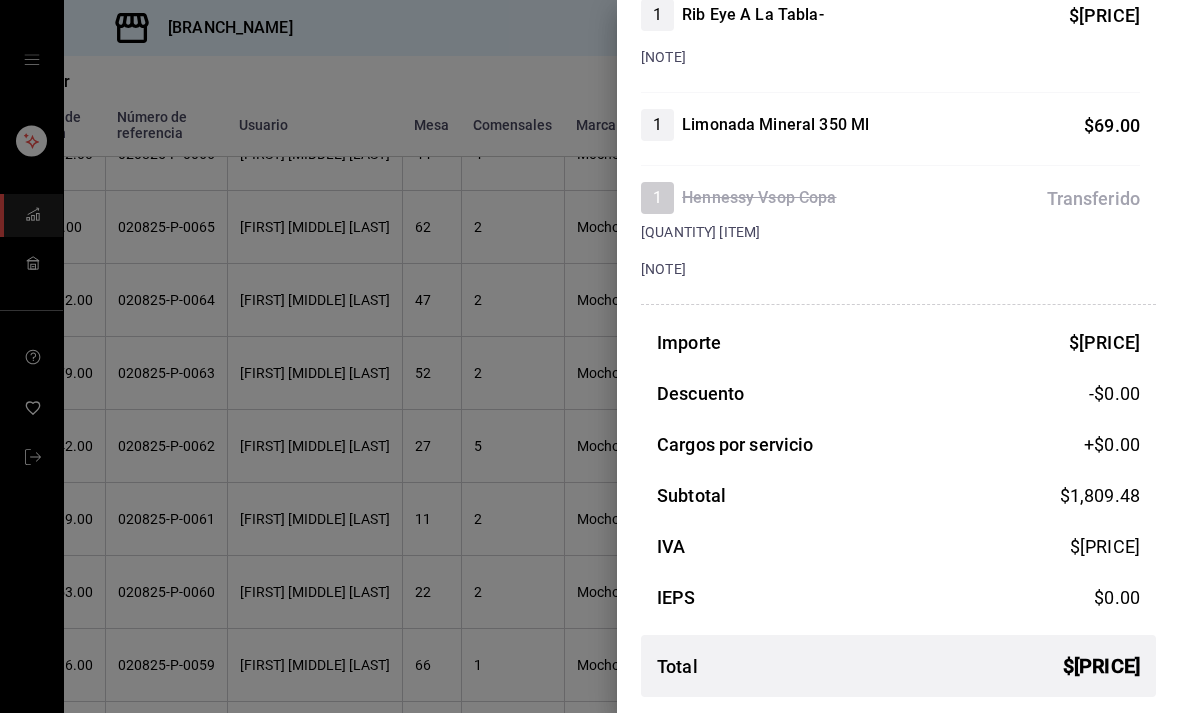 scroll, scrollTop: 639, scrollLeft: 0, axis: vertical 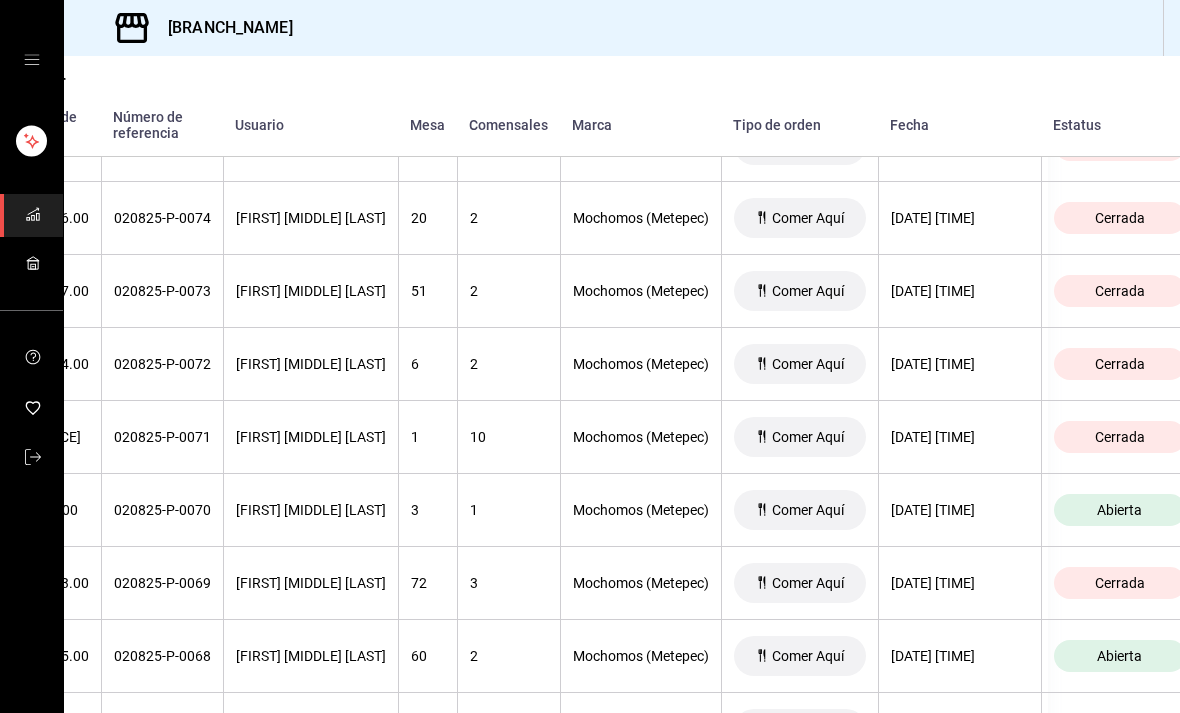 click on "020825-P-0072" at bounding box center (162, 364) 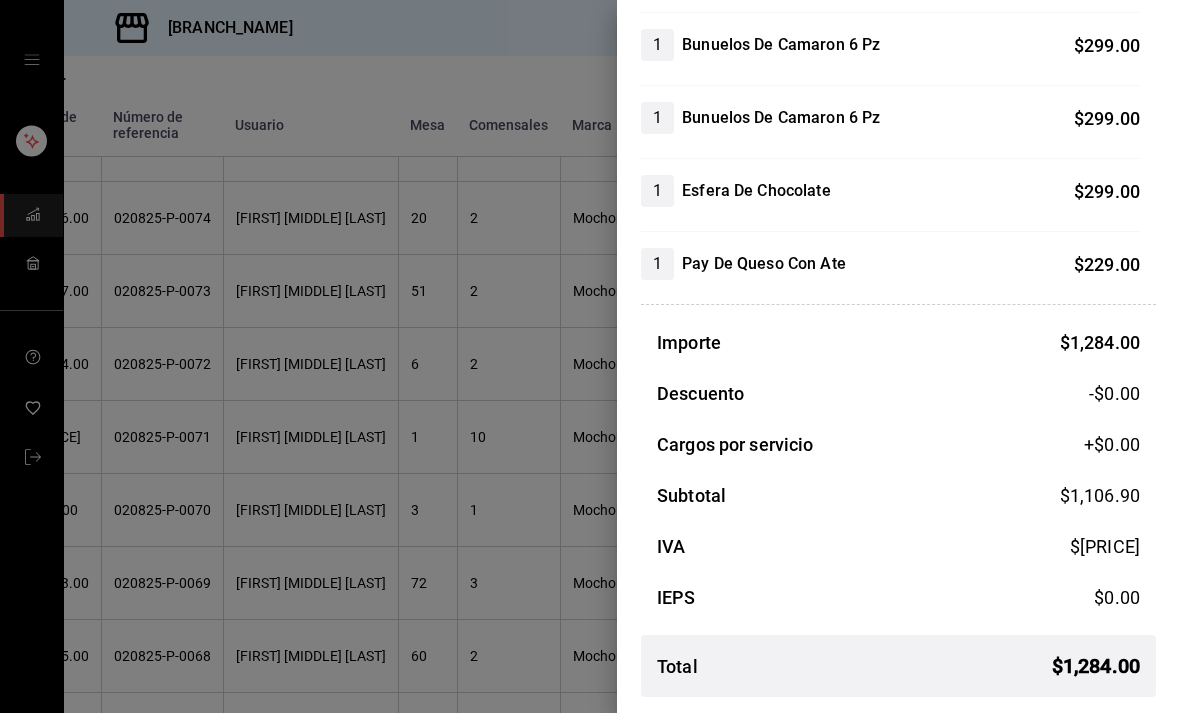scroll, scrollTop: 353, scrollLeft: 0, axis: vertical 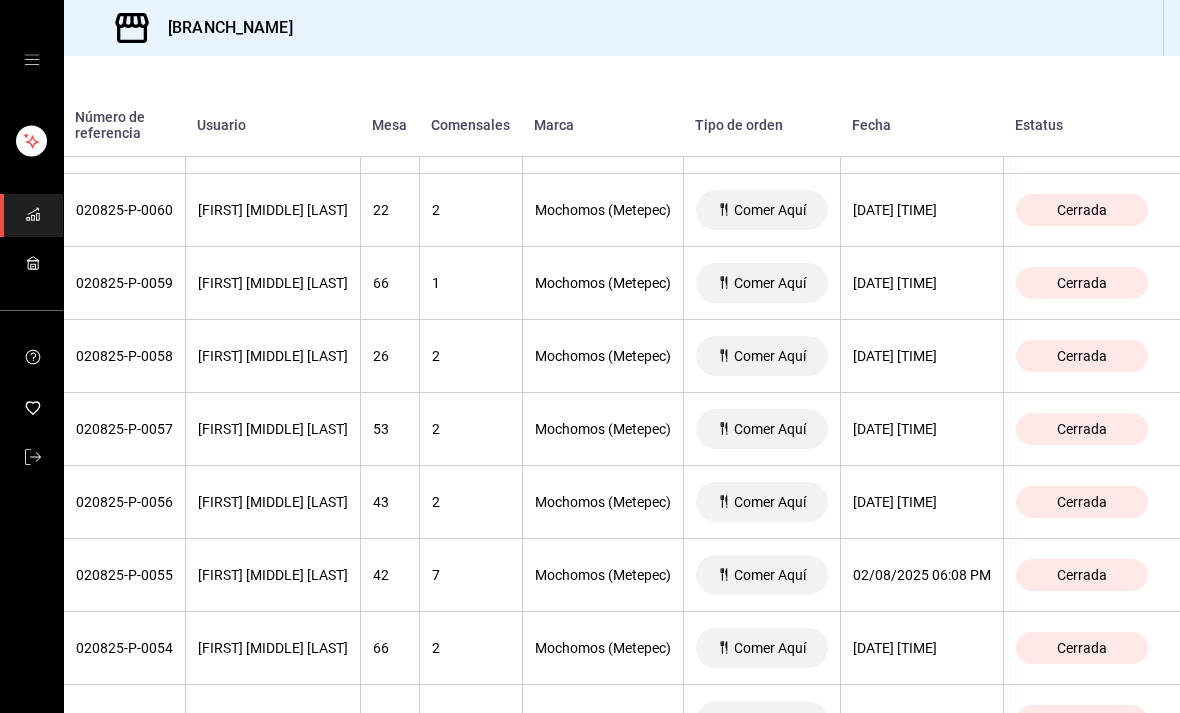 click on "[FIRST] [MIDDLE] [LAST]" at bounding box center [273, 356] 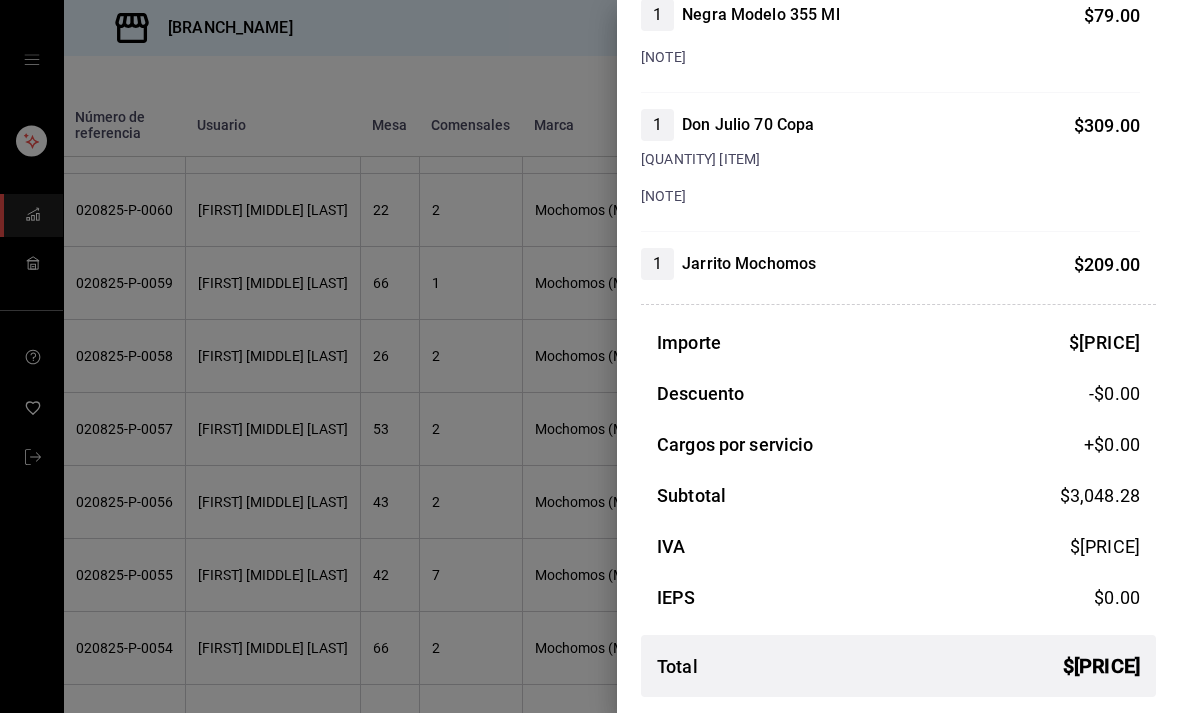 scroll, scrollTop: 1077, scrollLeft: 0, axis: vertical 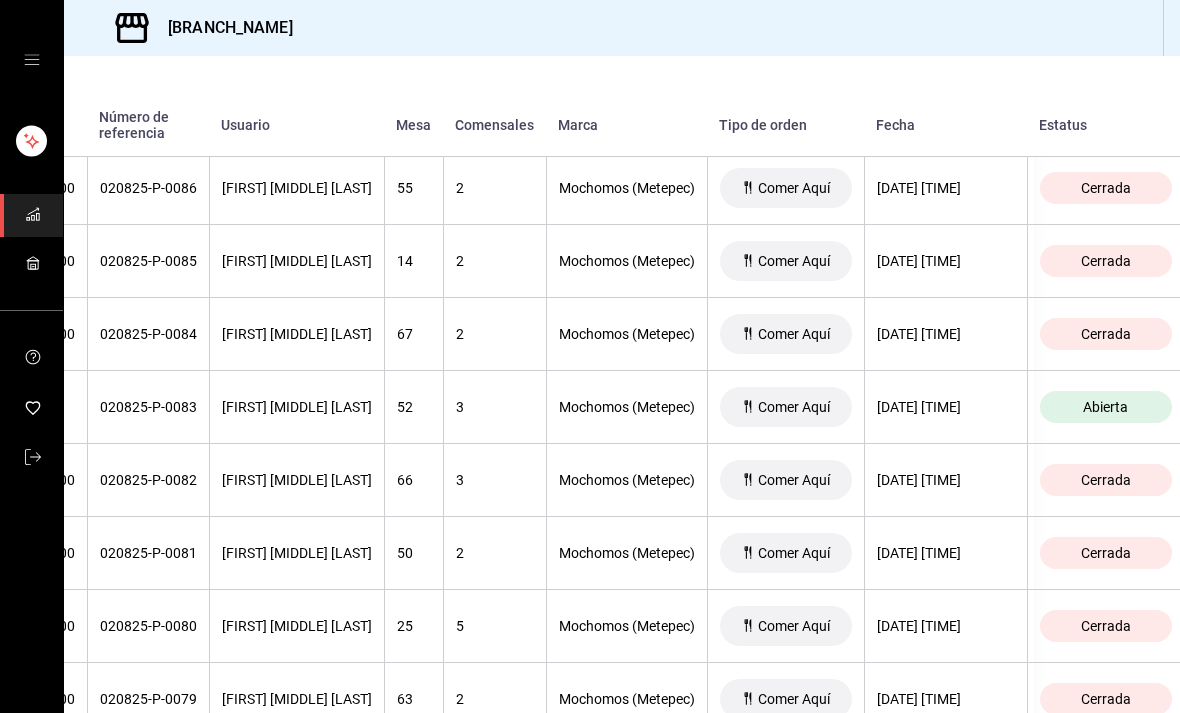 click on "020825-P-0084" at bounding box center [148, 334] 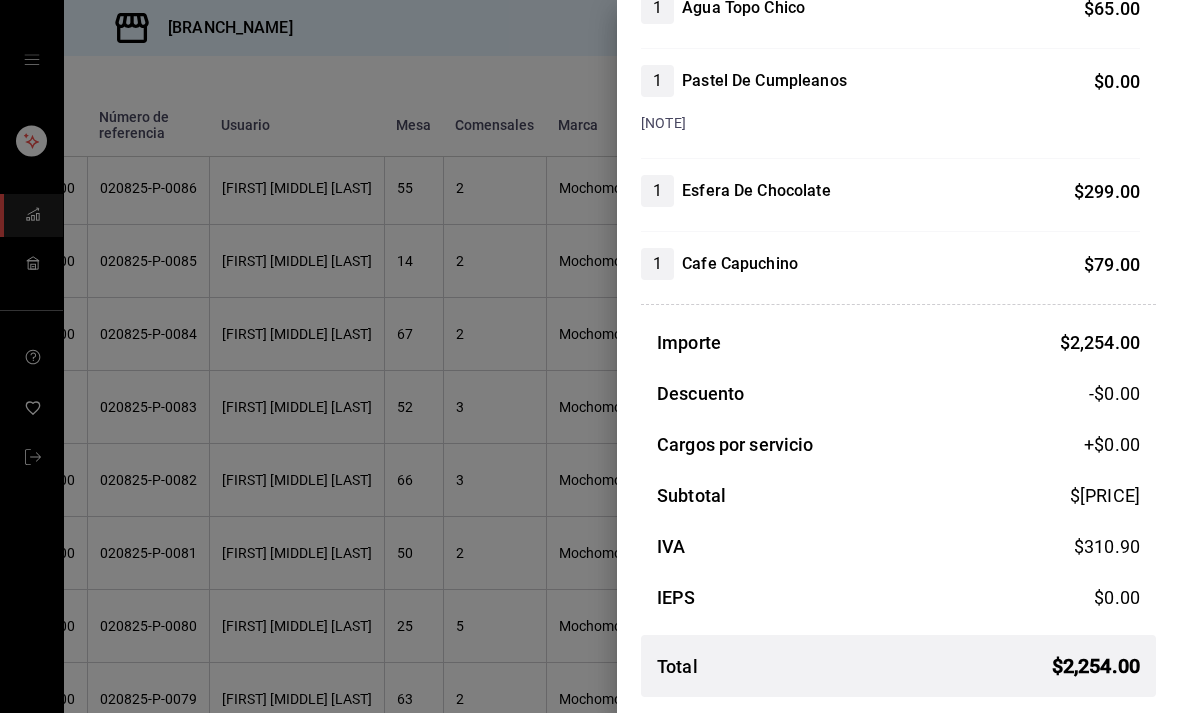 scroll, scrollTop: 683, scrollLeft: 0, axis: vertical 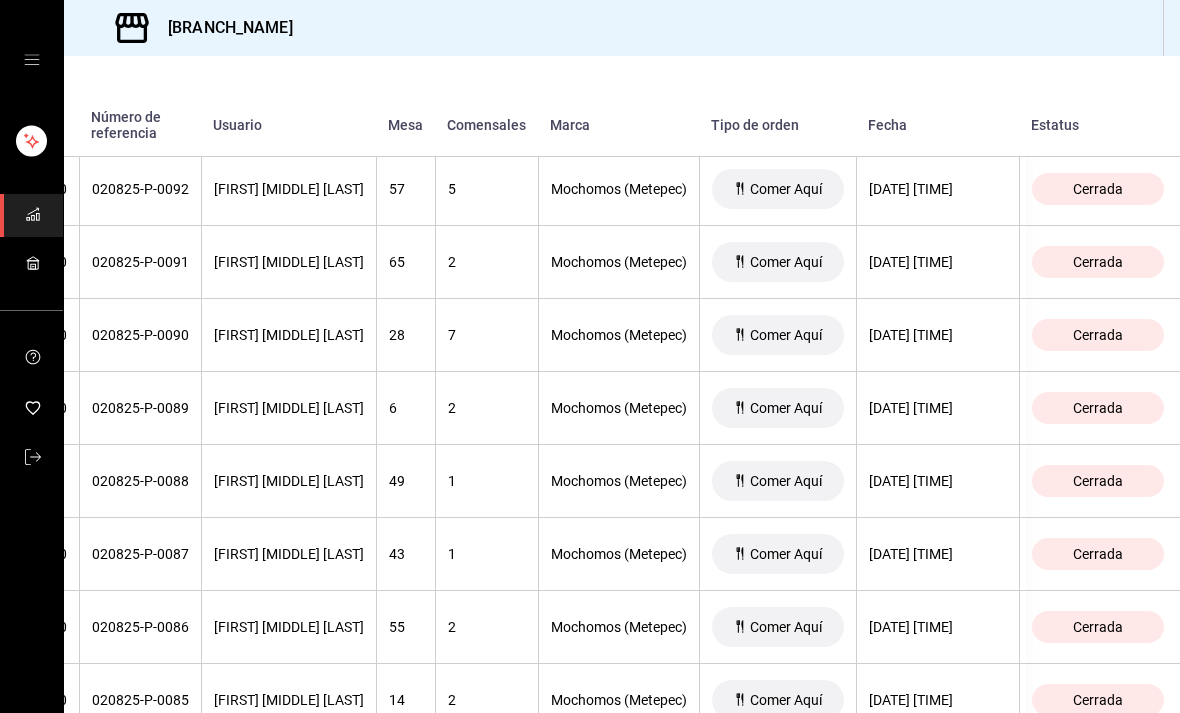 click on "020825-P-0089" at bounding box center [140, 408] 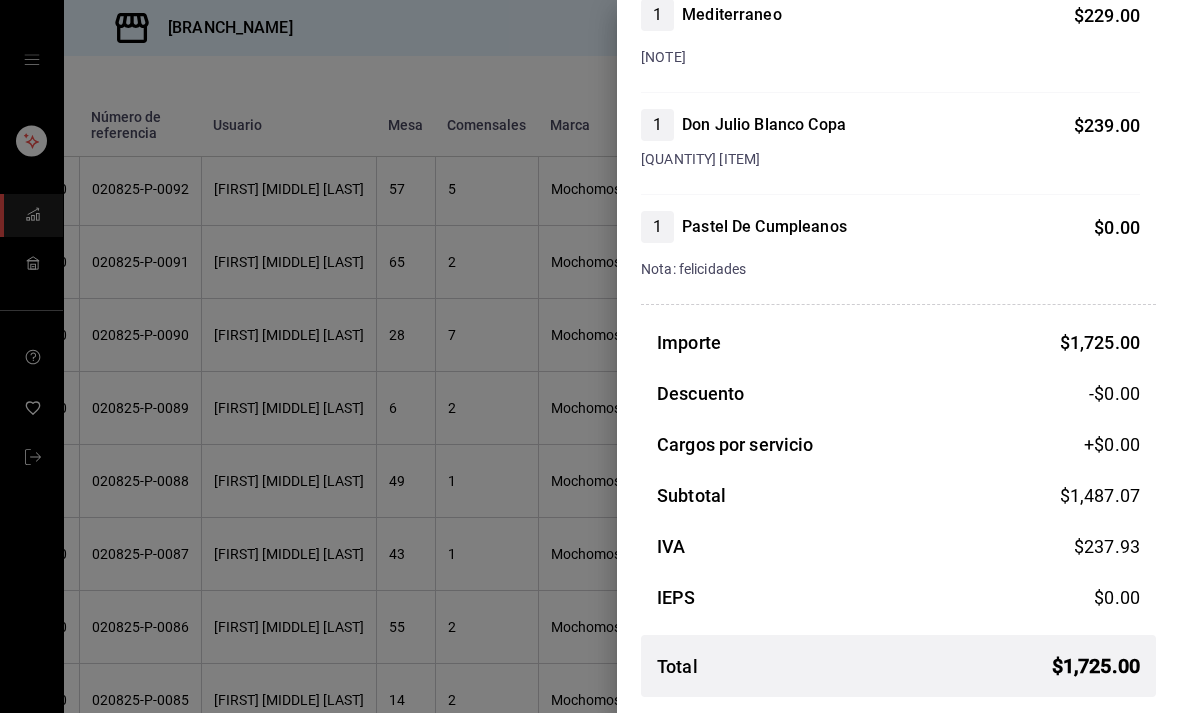 scroll, scrollTop: 529, scrollLeft: 0, axis: vertical 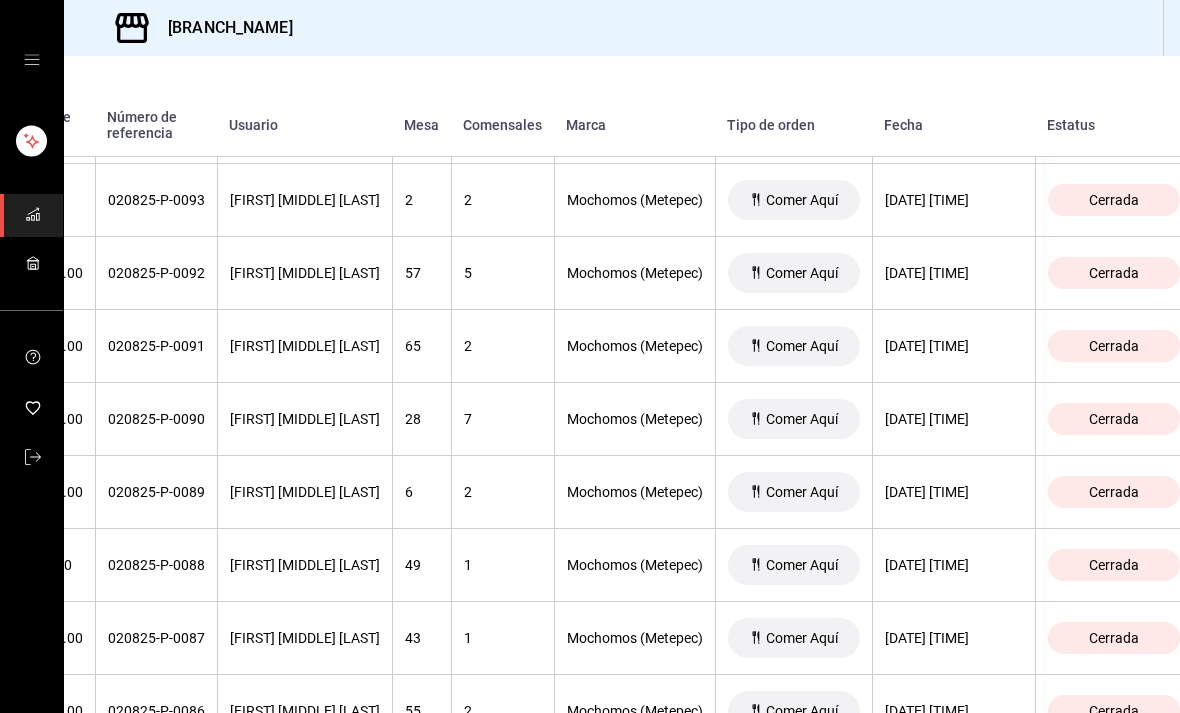click on "020825-P-0091" at bounding box center [156, 346] 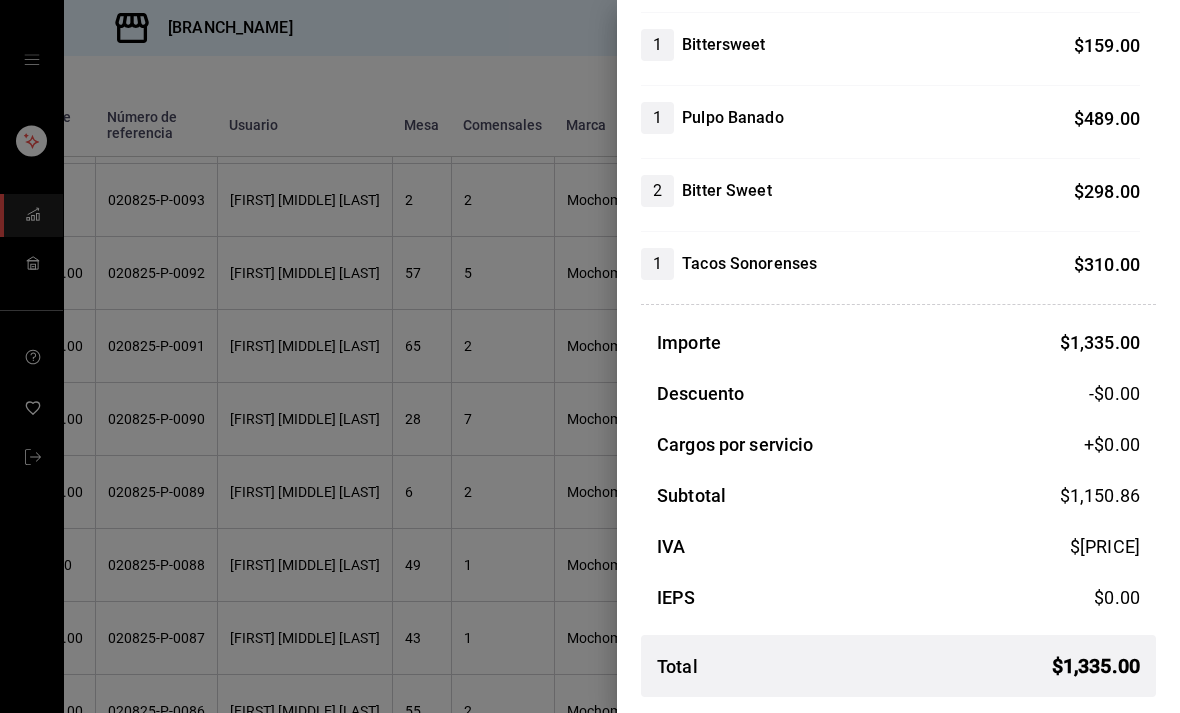 scroll, scrollTop: 280, scrollLeft: 0, axis: vertical 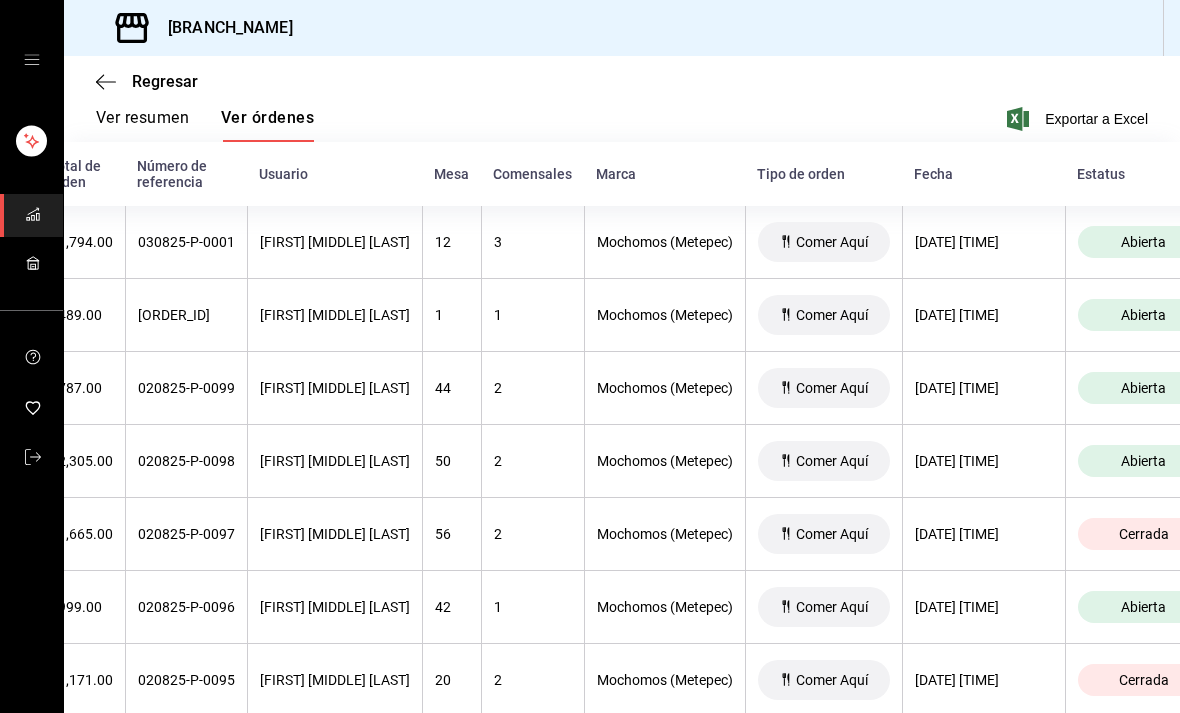 click on "020825-P-0097" at bounding box center [186, 534] 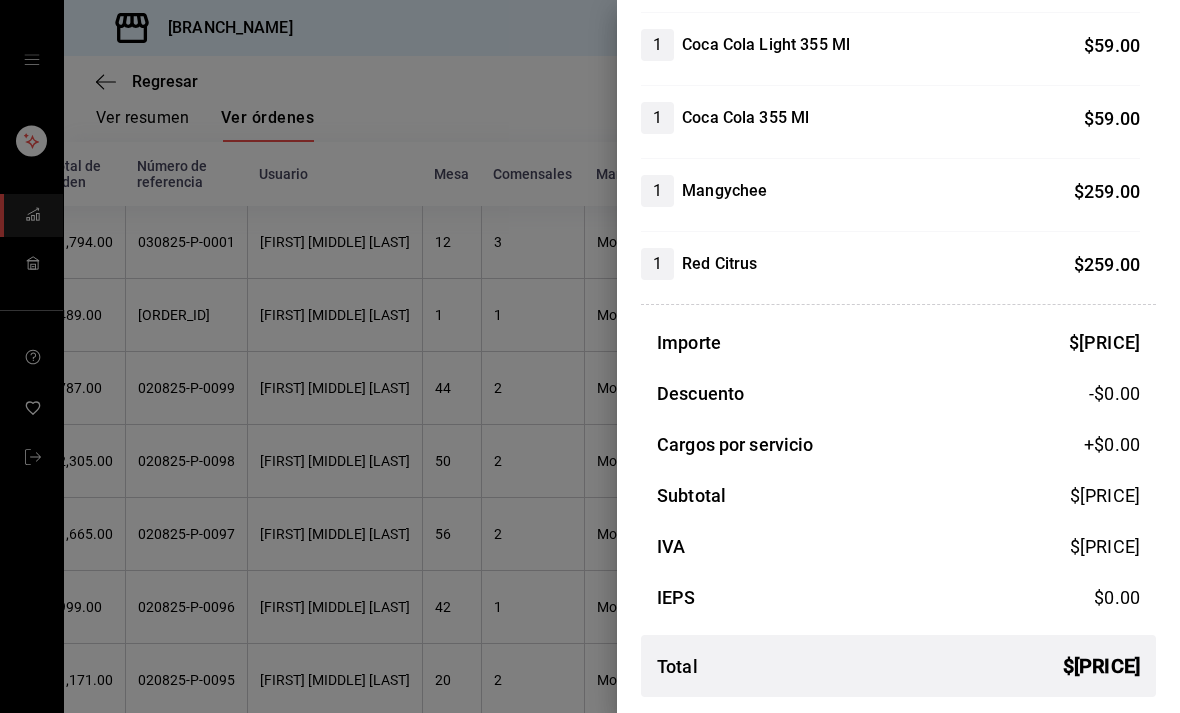 scroll, scrollTop: 426, scrollLeft: 0, axis: vertical 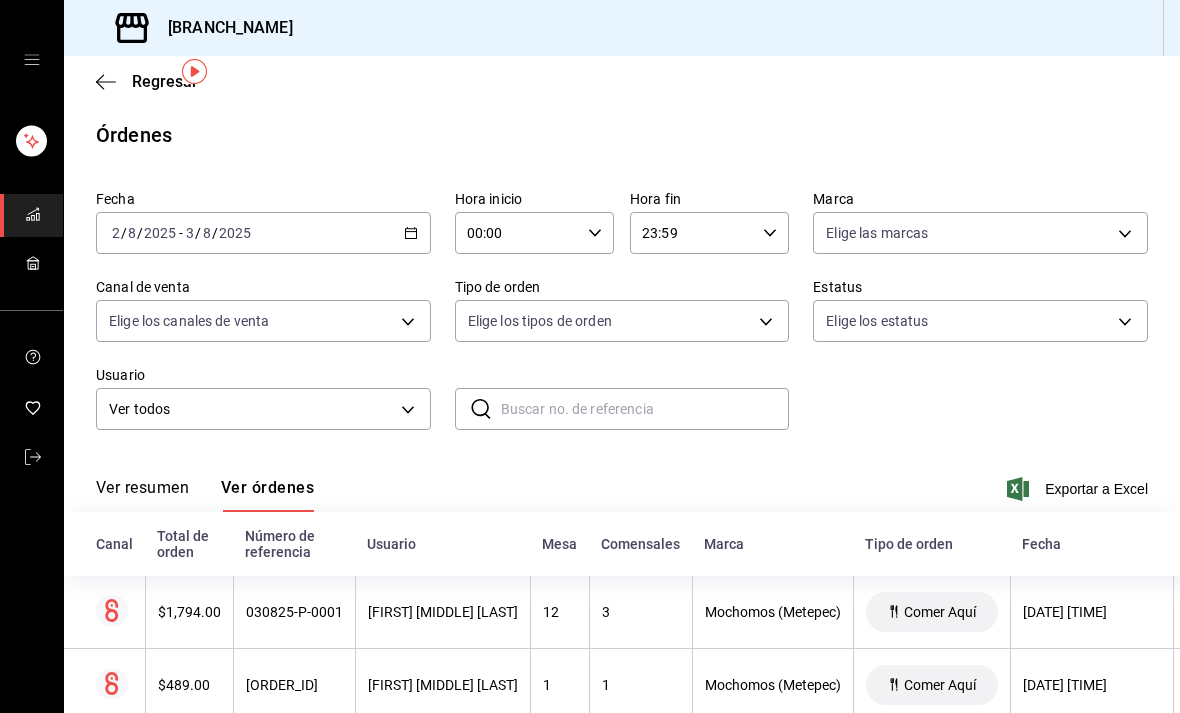 click on "$1,794.00" at bounding box center [189, 612] 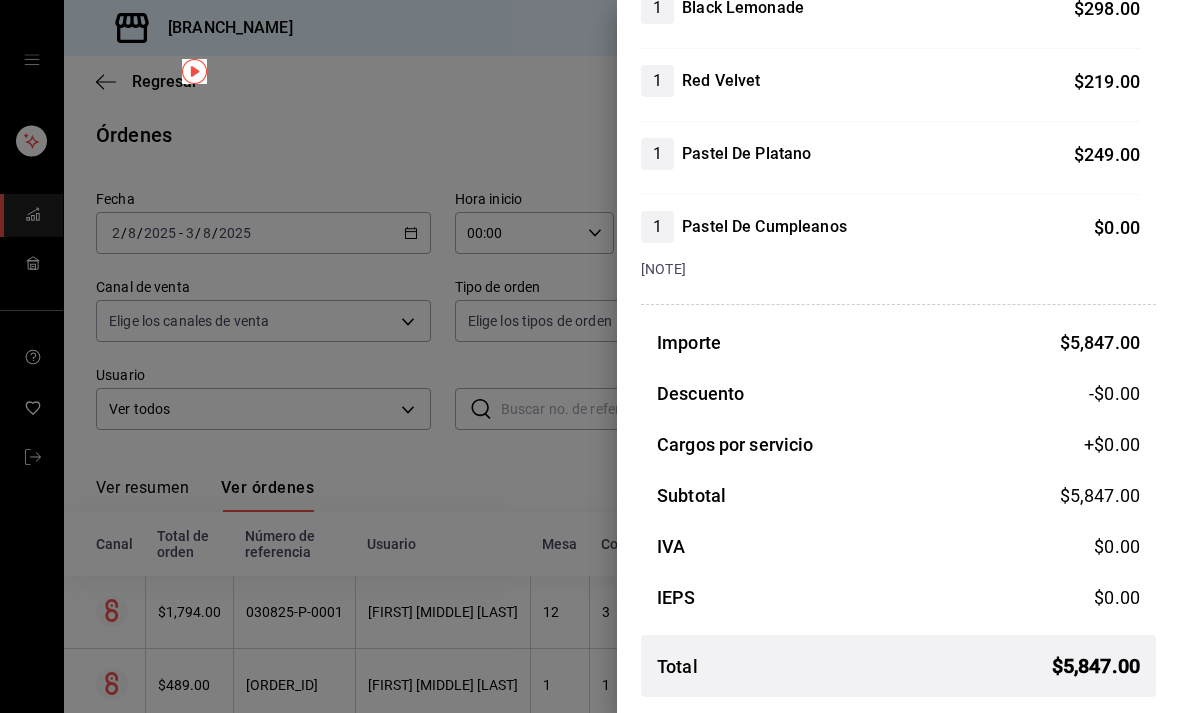 scroll, scrollTop: 1744, scrollLeft: 0, axis: vertical 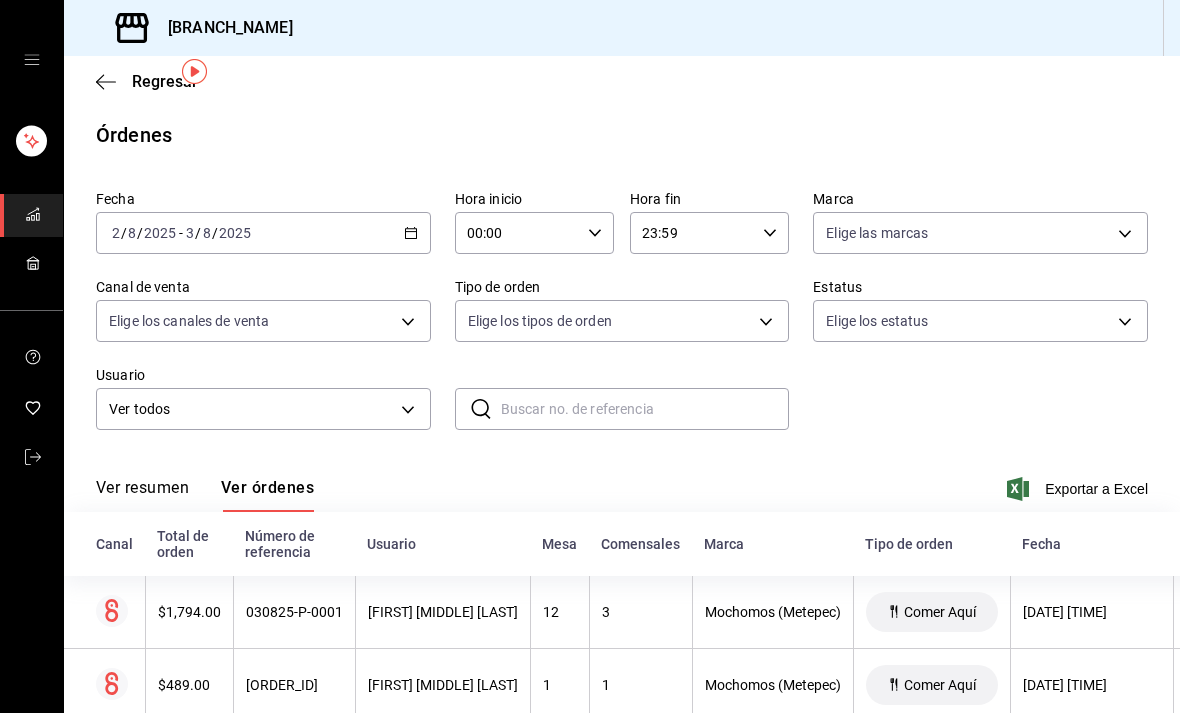 click on "$1,794.00" at bounding box center [189, 612] 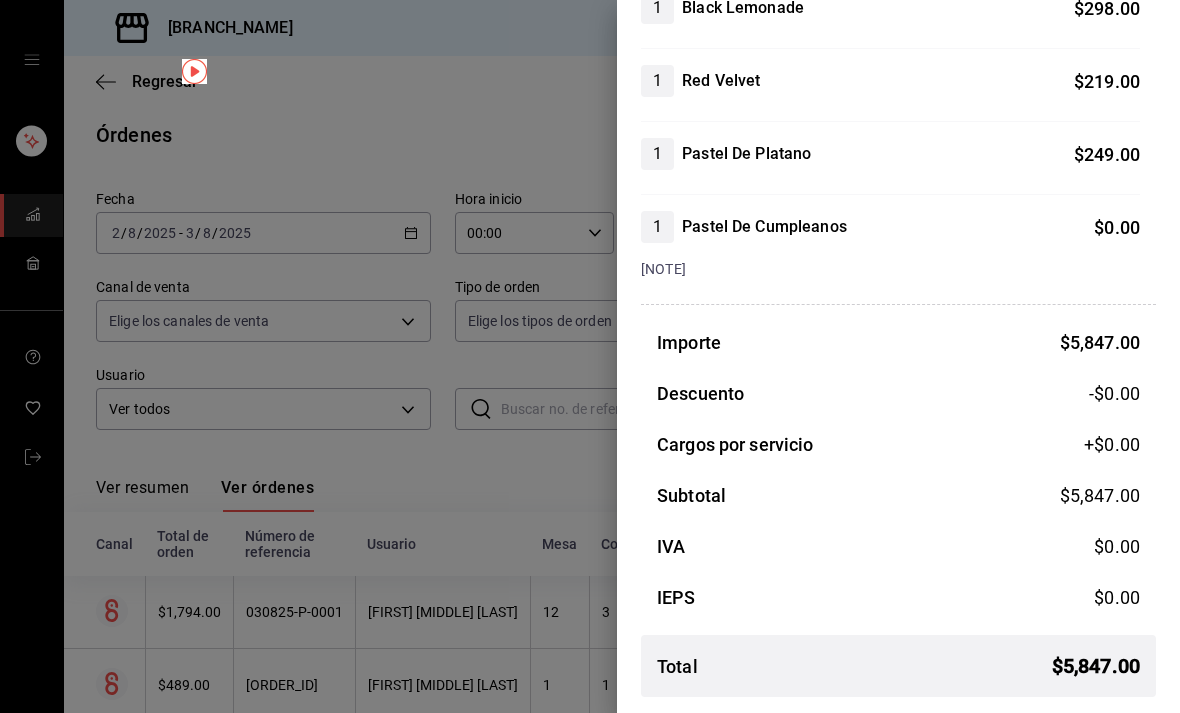 scroll, scrollTop: 1744, scrollLeft: 0, axis: vertical 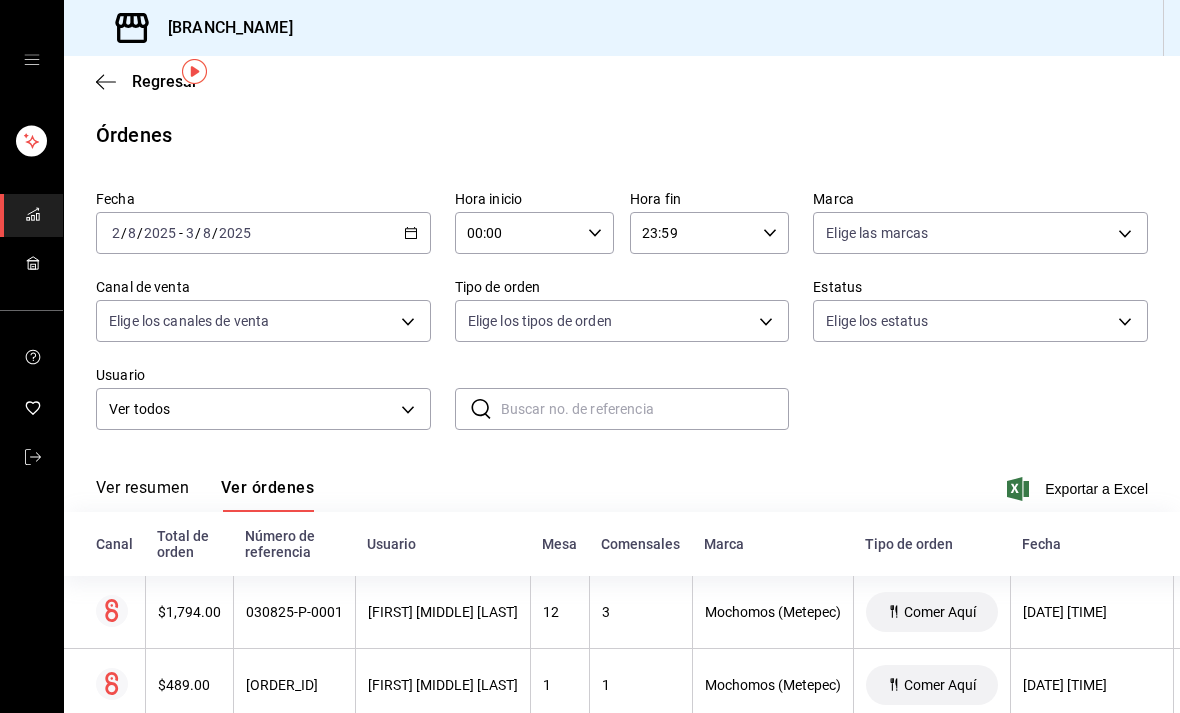click on "[FIRST] [MIDDLE] [LAST]" at bounding box center [443, 612] 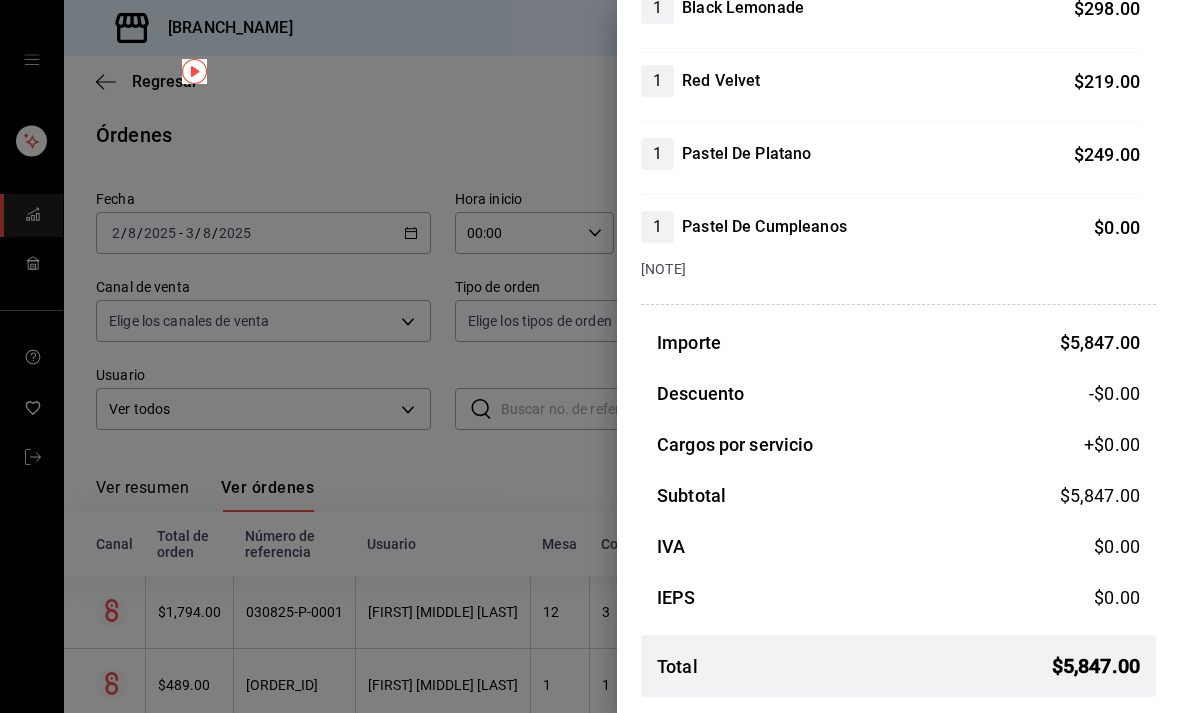 scroll, scrollTop: 1744, scrollLeft: 0, axis: vertical 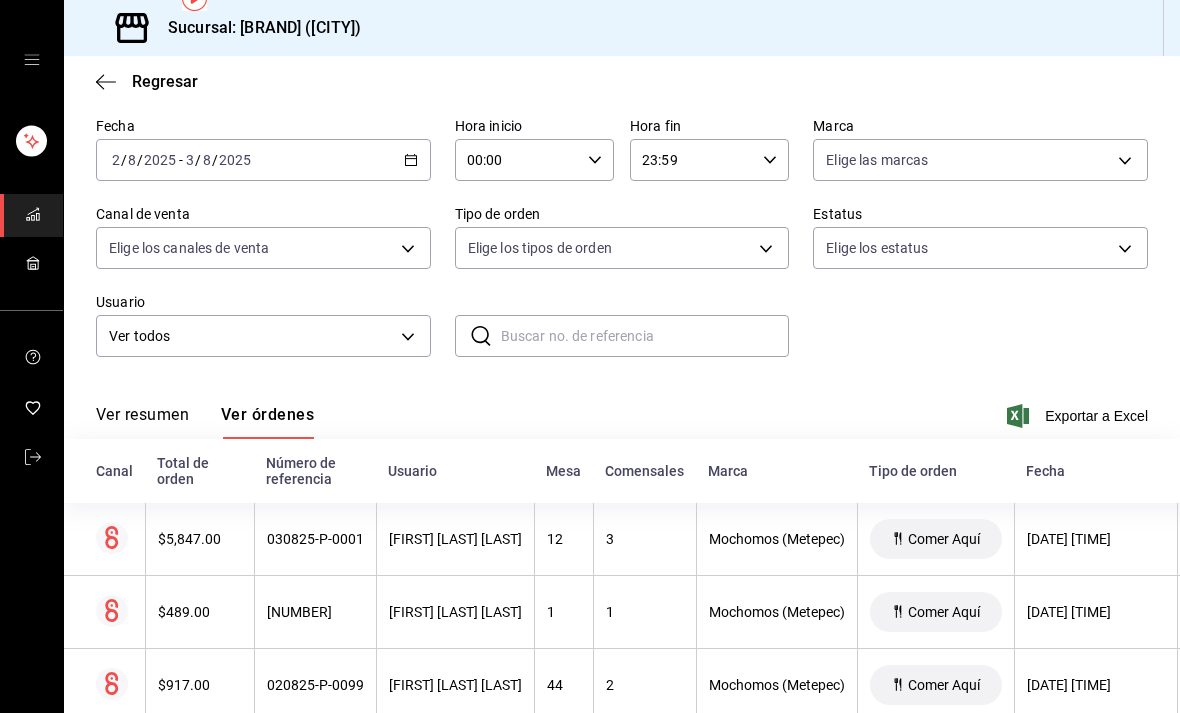 click on "$5,847.00" at bounding box center [199, 539] 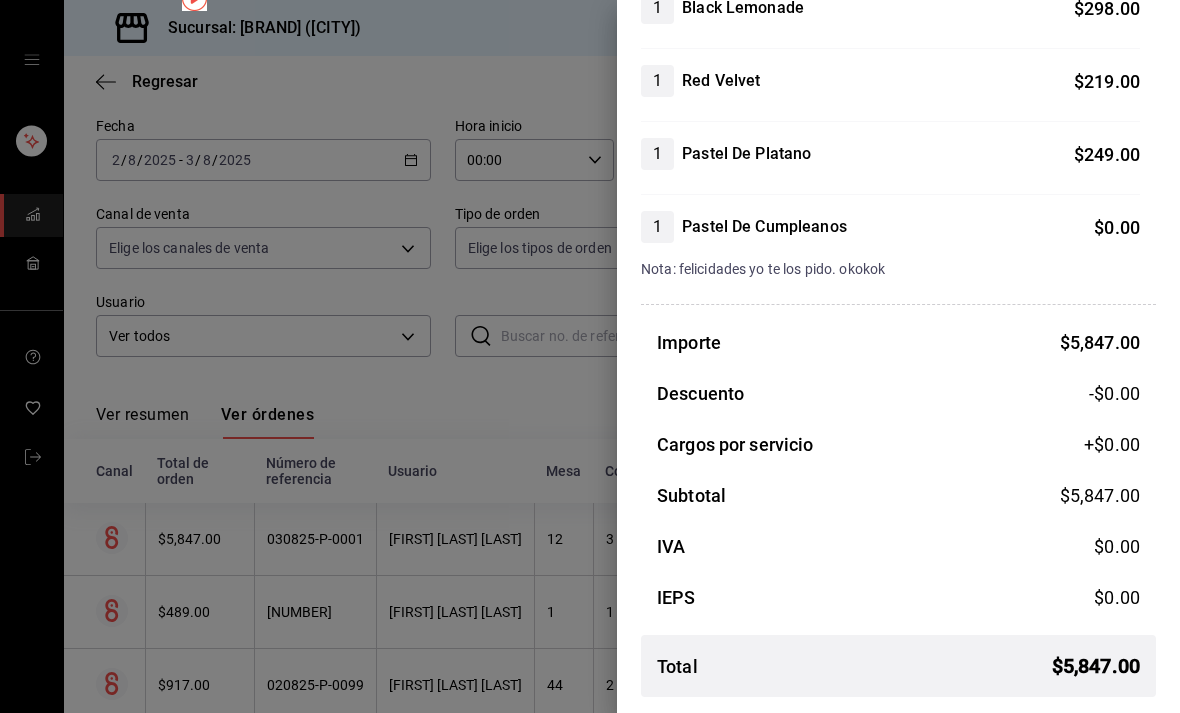 scroll, scrollTop: 1744, scrollLeft: 0, axis: vertical 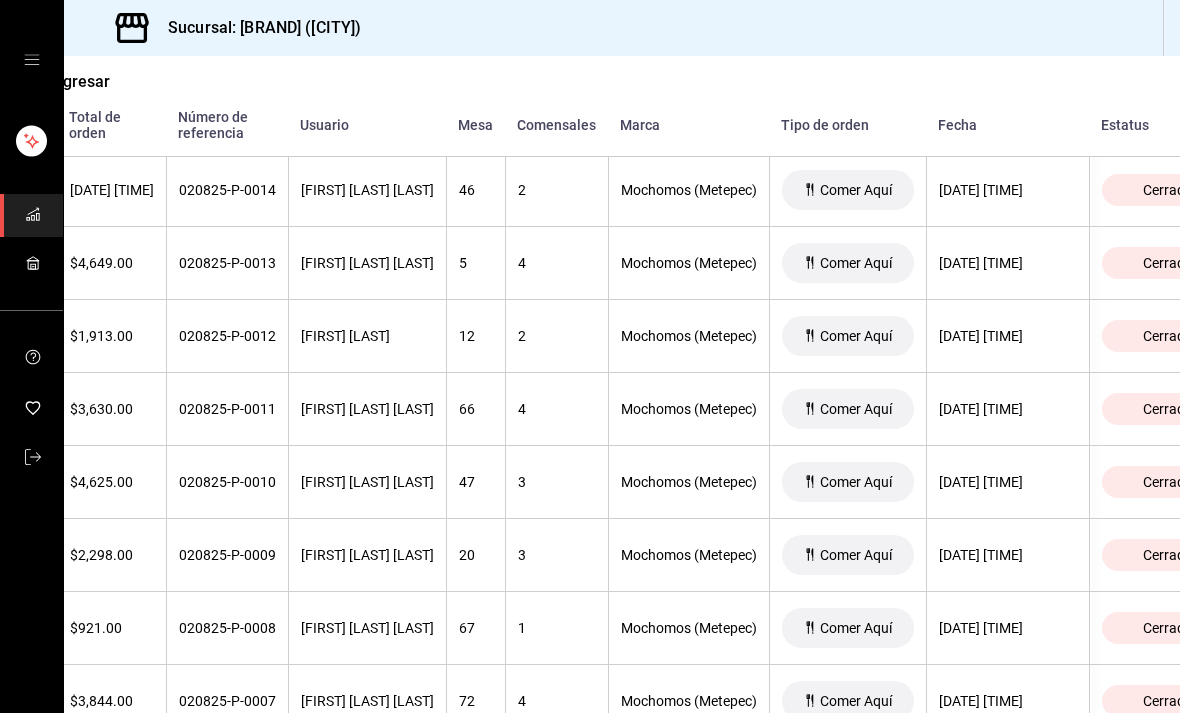 click on "47" at bounding box center (475, 482) 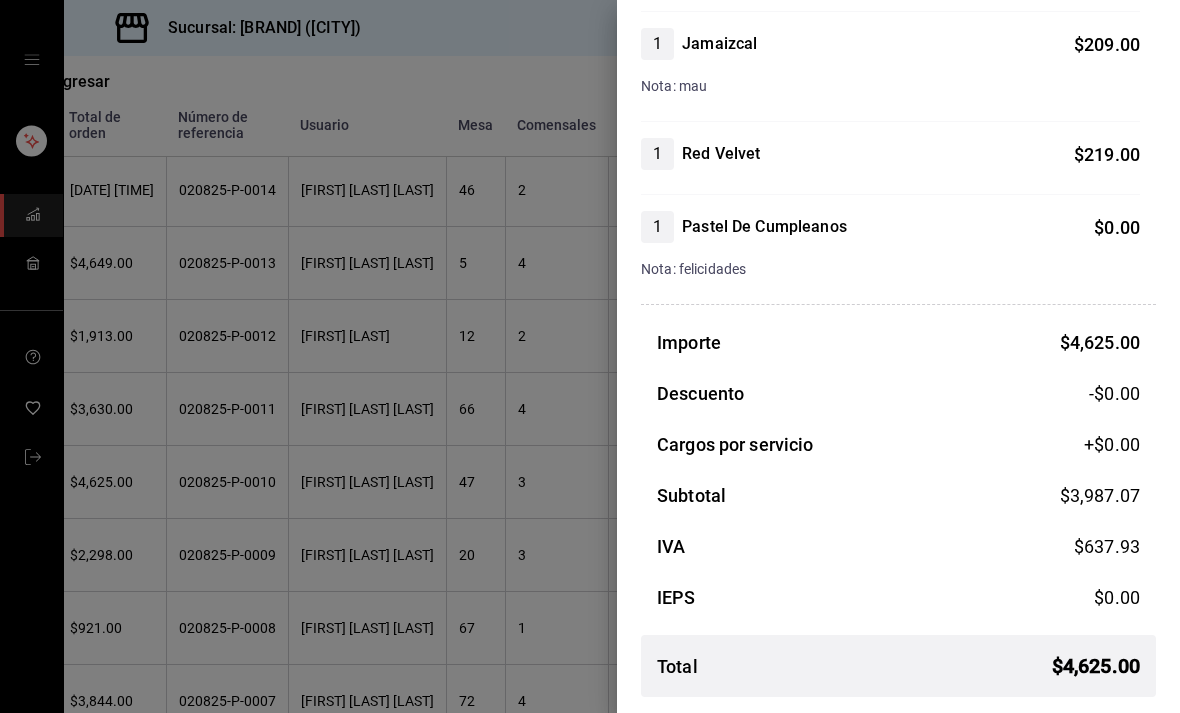 scroll, scrollTop: 1196, scrollLeft: 0, axis: vertical 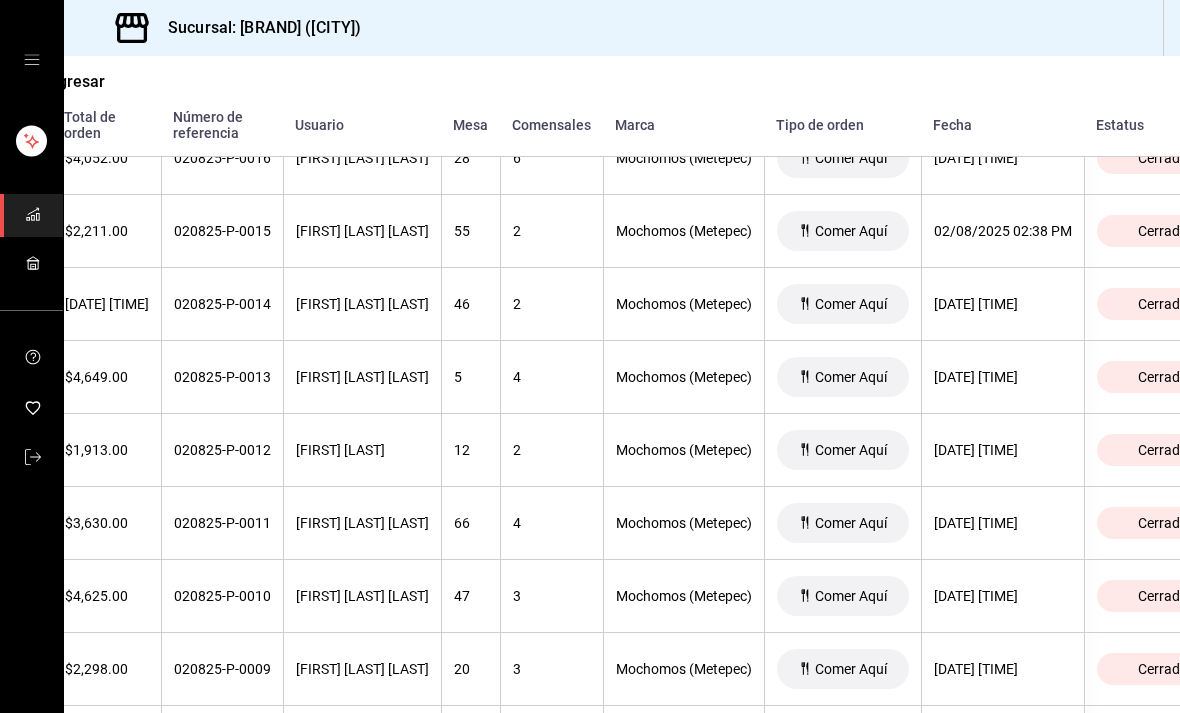 click on "4" at bounding box center (551, 377) 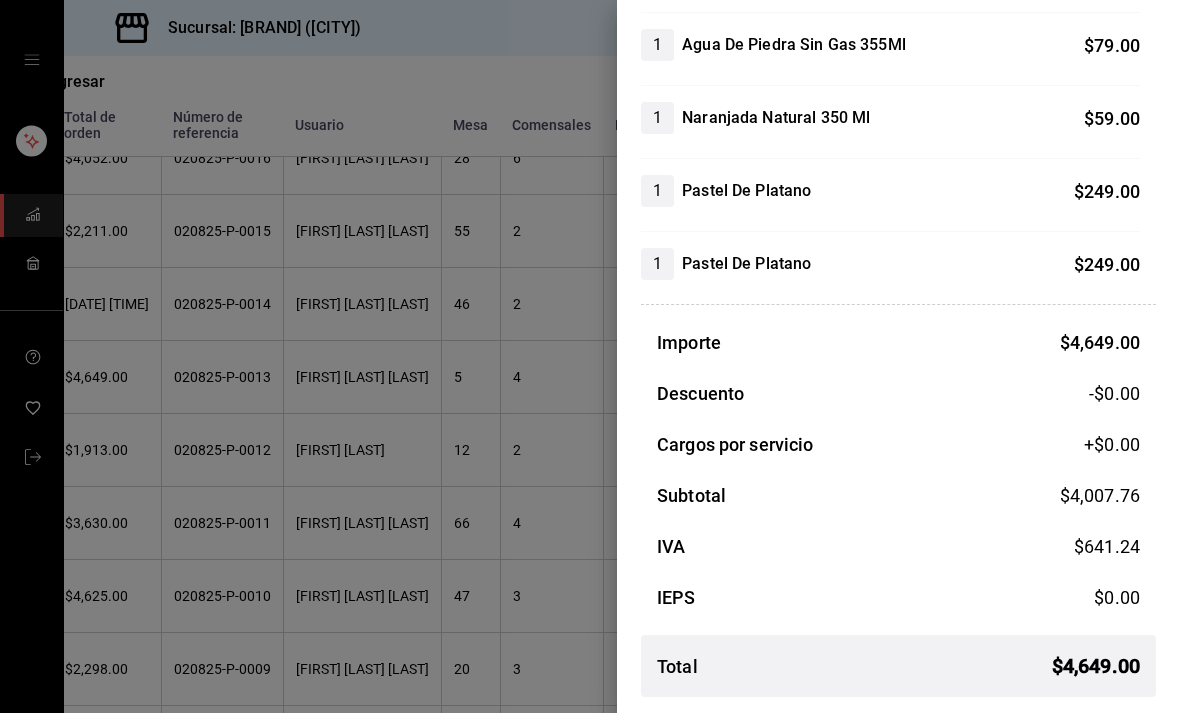 scroll, scrollTop: 1597, scrollLeft: 0, axis: vertical 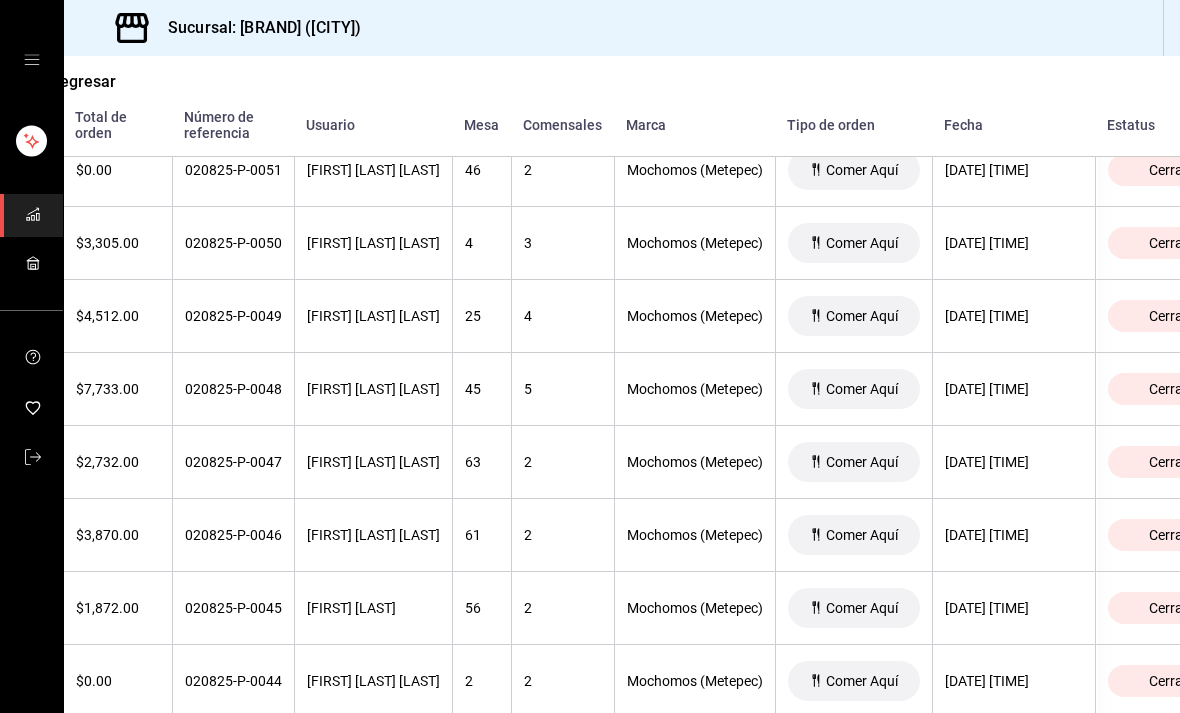 click on "[FIRST] [LAST] [LAST]" at bounding box center [373, 535] 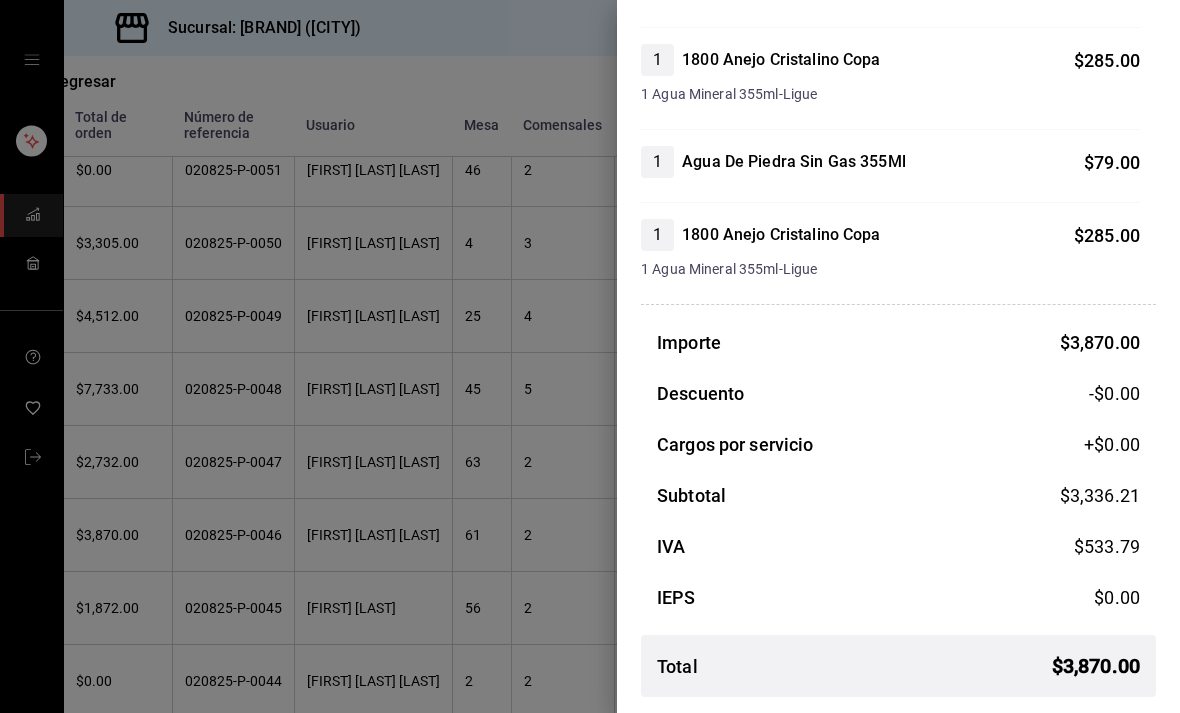 scroll, scrollTop: 1441, scrollLeft: 0, axis: vertical 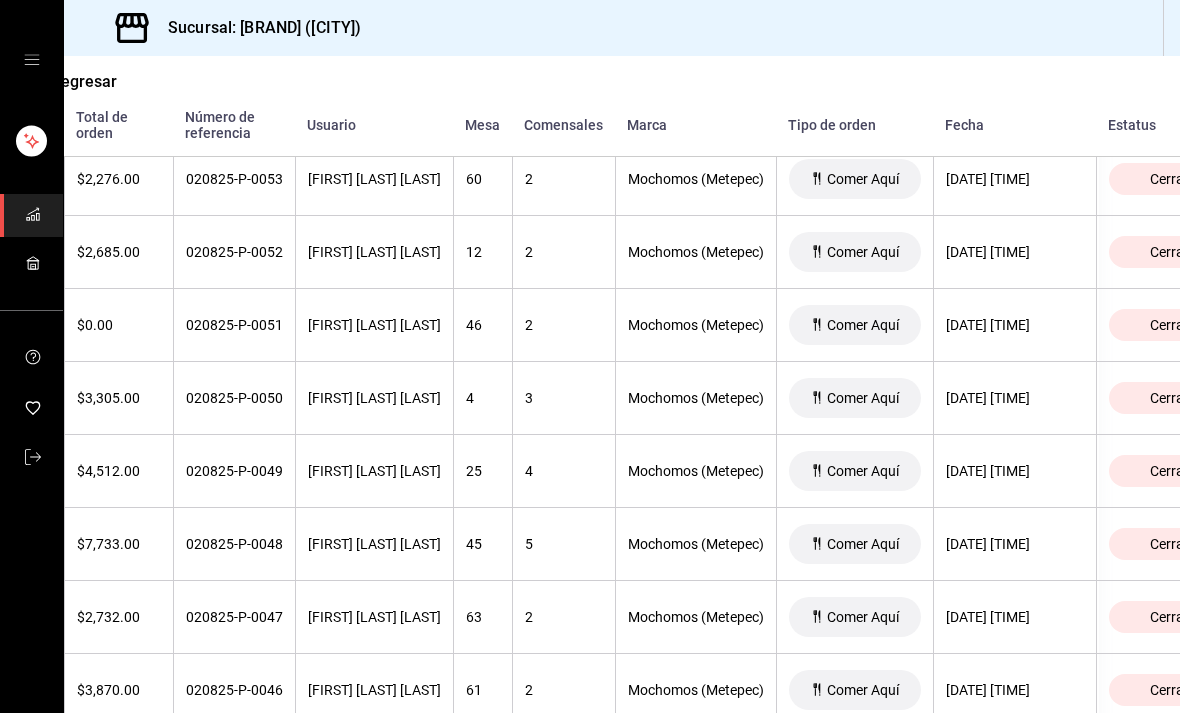 click on "Mochomos (Metepec)" at bounding box center [695, 544] 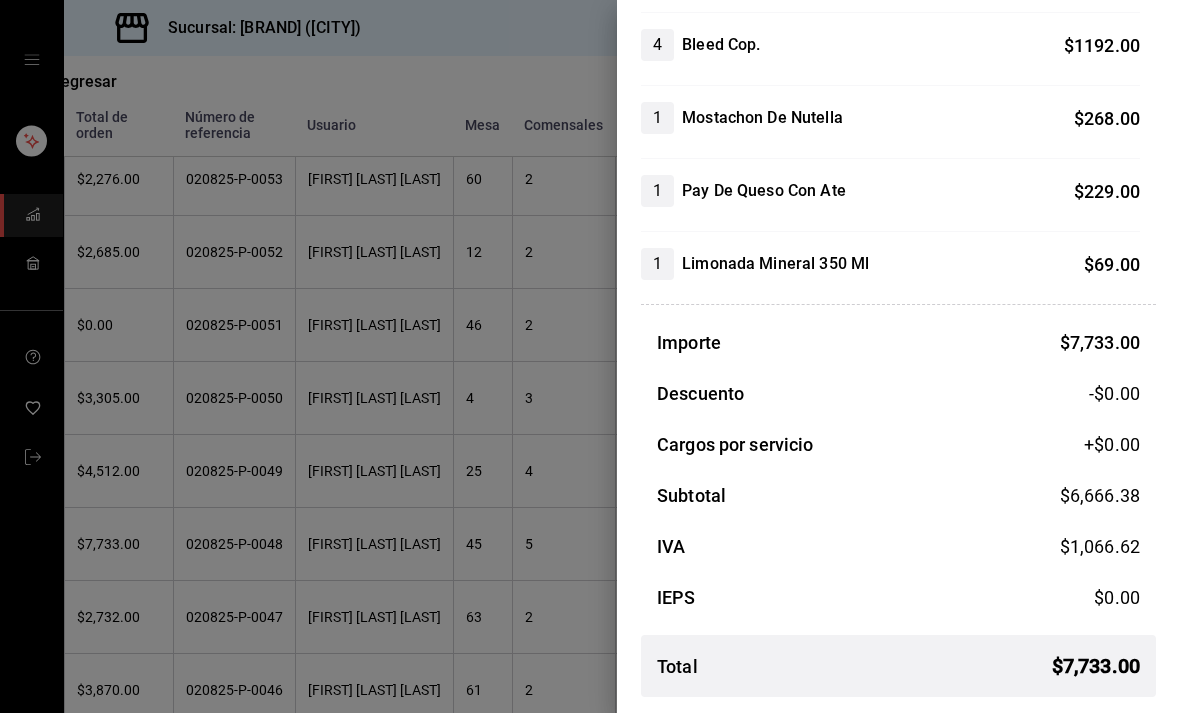 scroll, scrollTop: 1561, scrollLeft: 0, axis: vertical 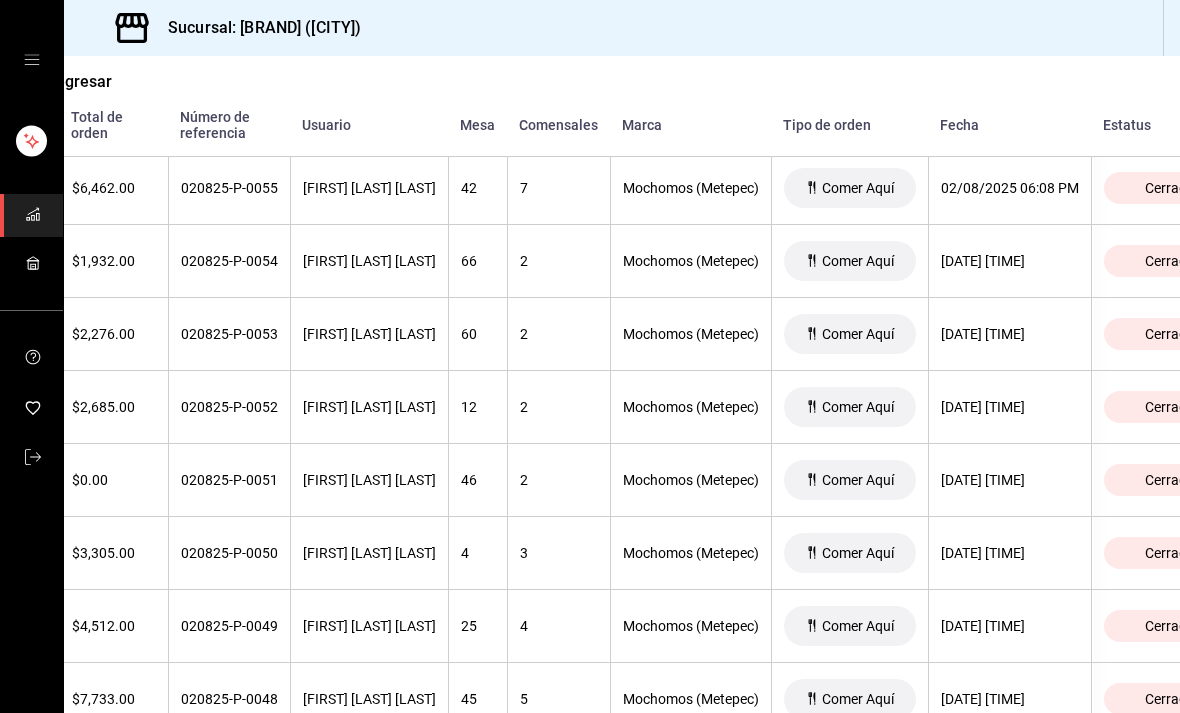 click on "Mochomos (Metepec)" at bounding box center (691, 407) 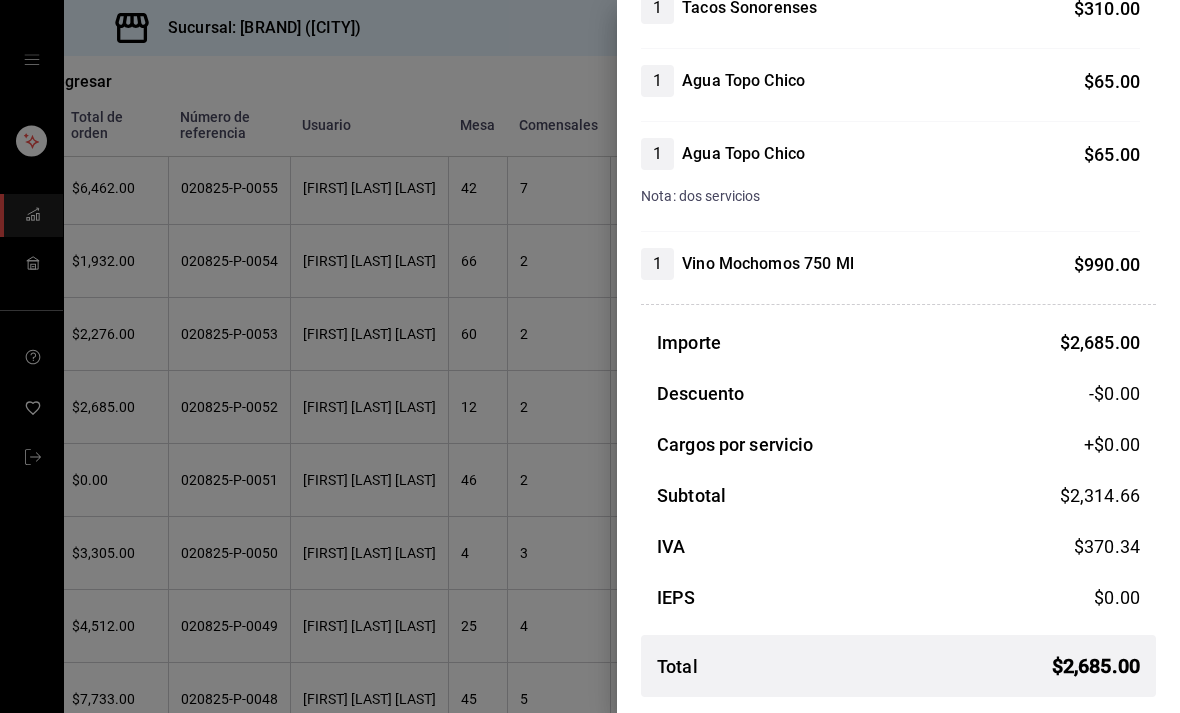 scroll, scrollTop: 938, scrollLeft: 0, axis: vertical 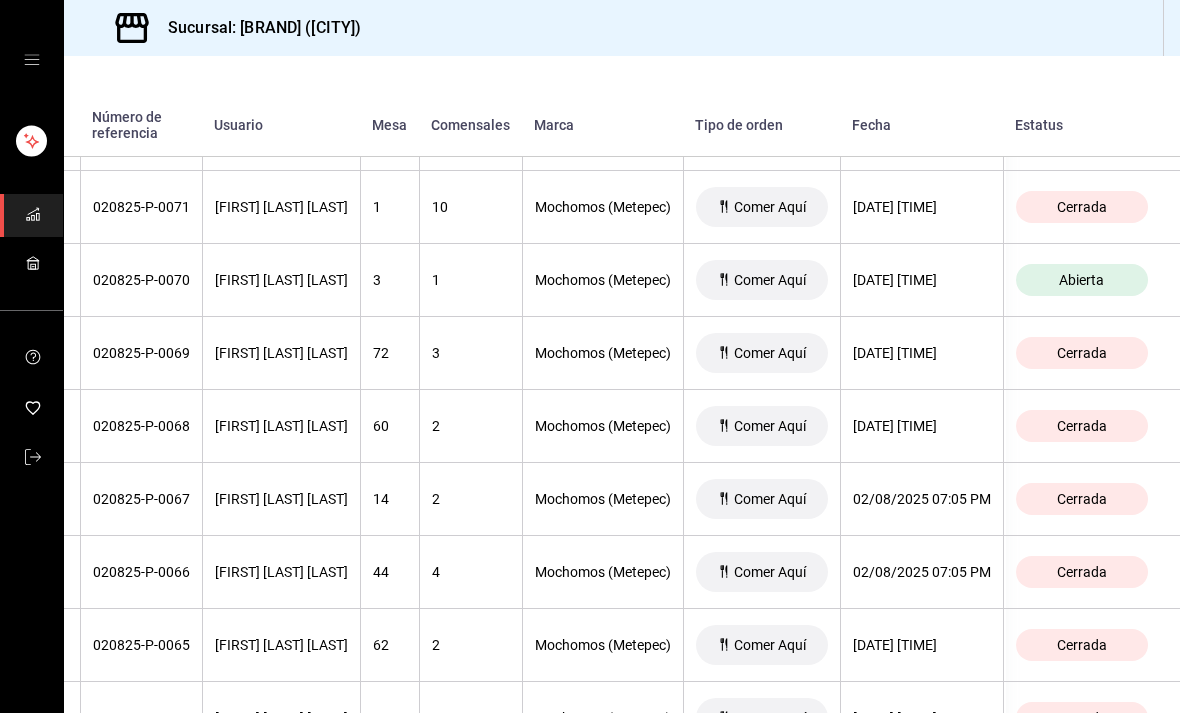click on "Mochomos (Metepec)" at bounding box center [603, 426] 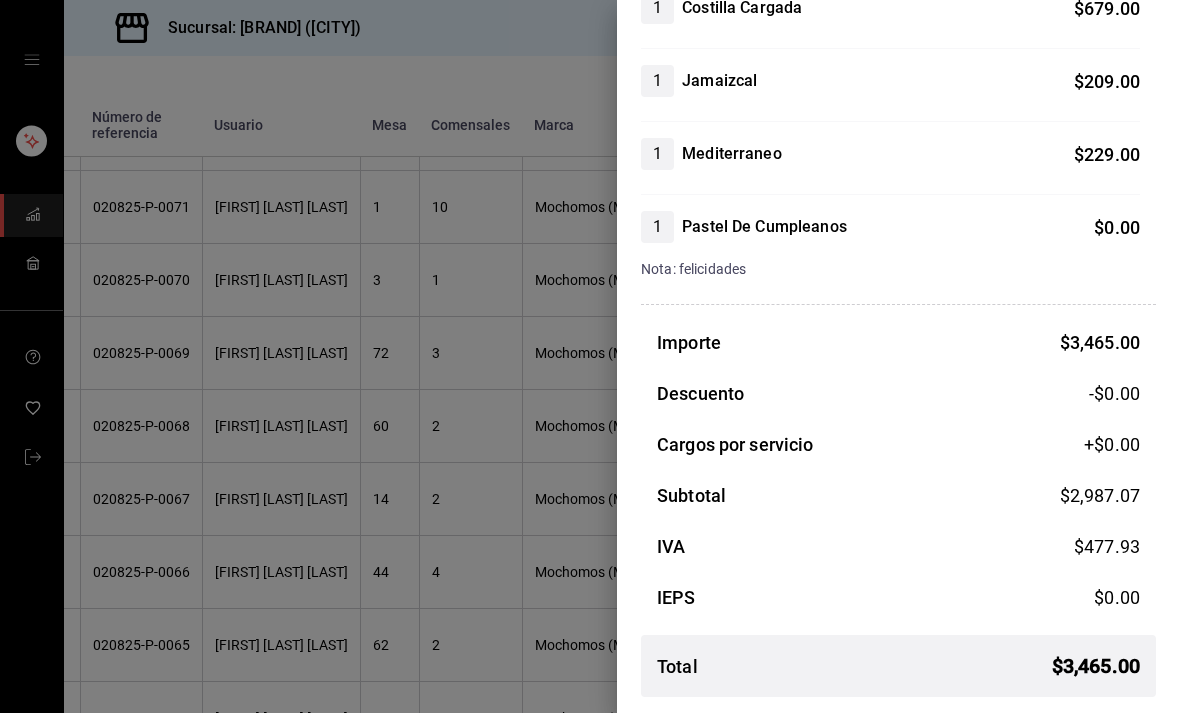 scroll, scrollTop: 1159, scrollLeft: 0, axis: vertical 